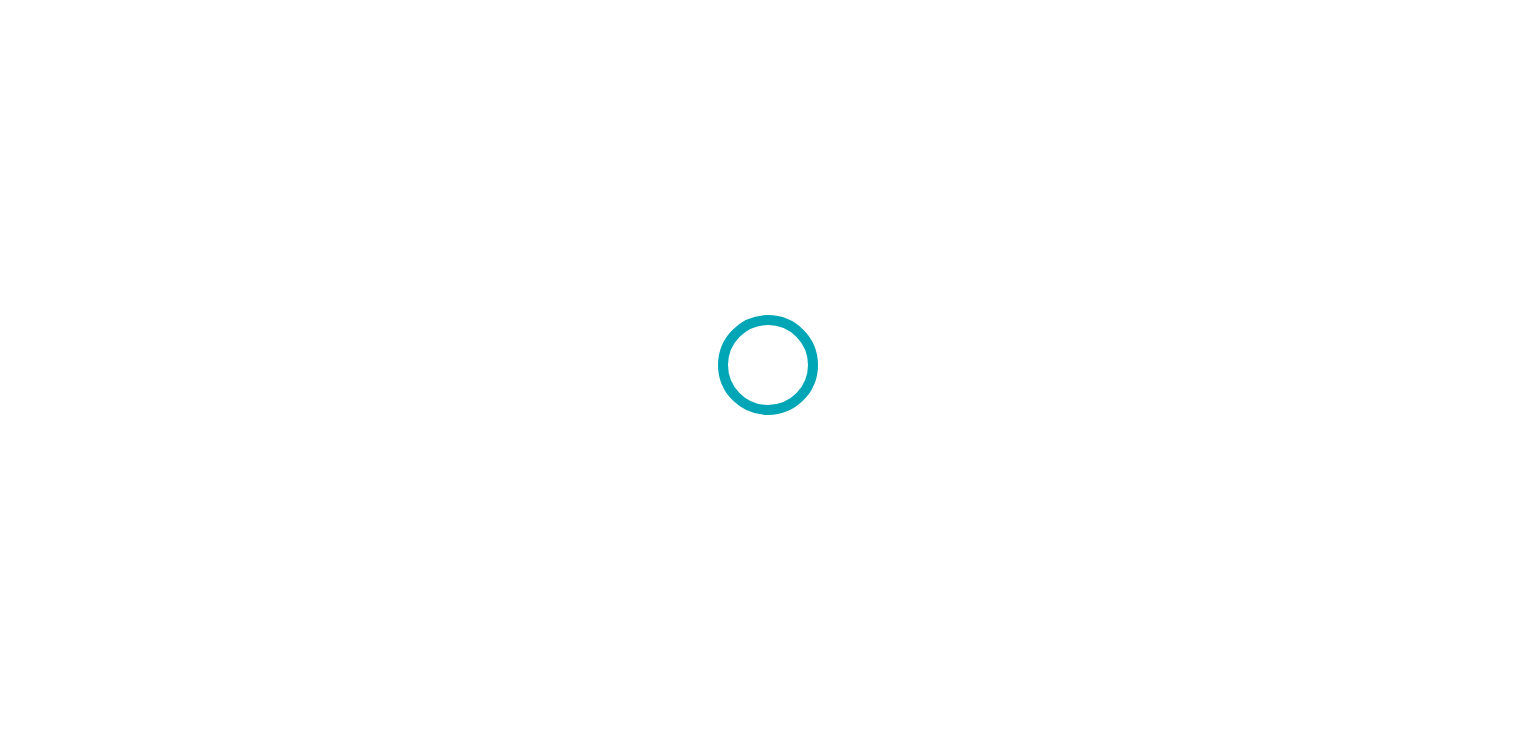 scroll, scrollTop: 0, scrollLeft: 0, axis: both 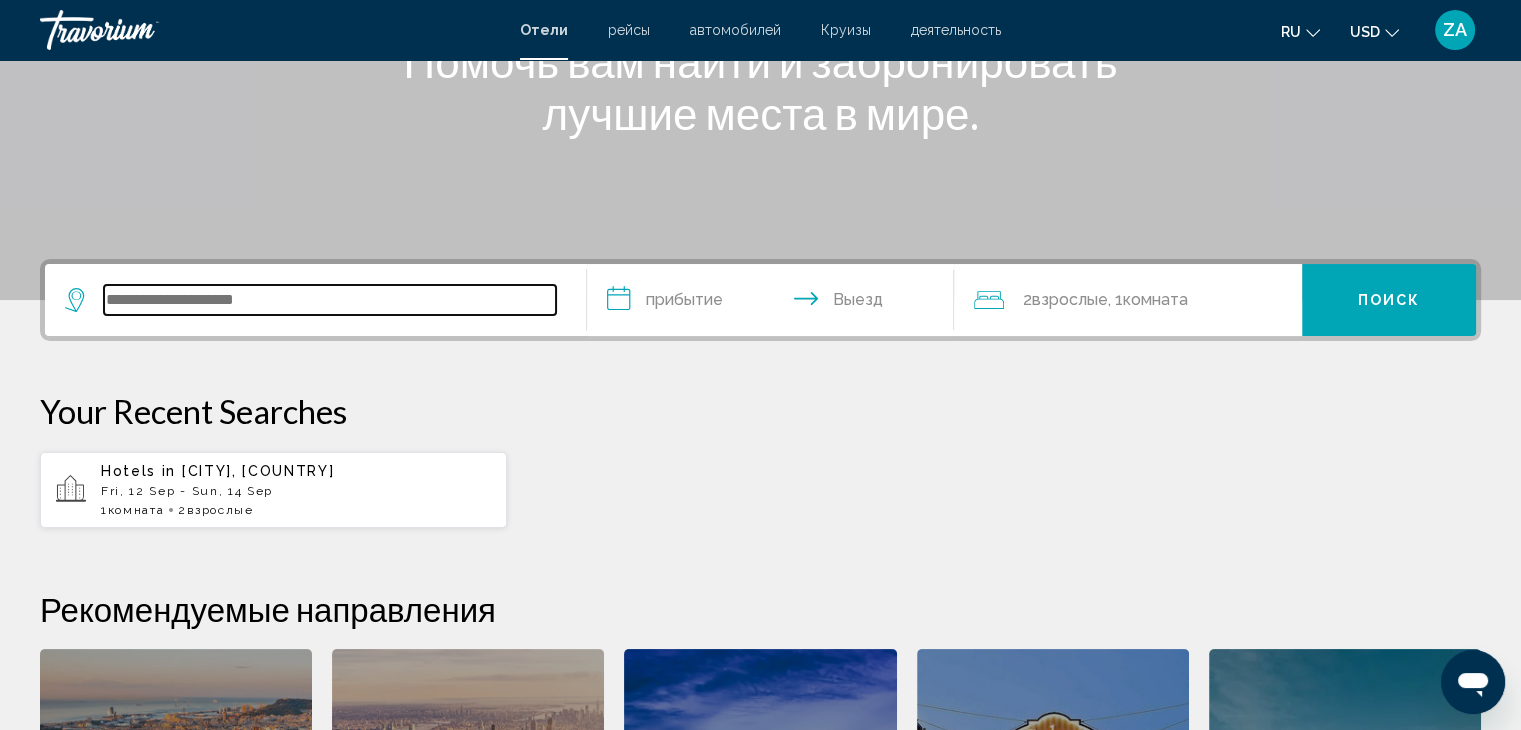 click at bounding box center [330, 300] 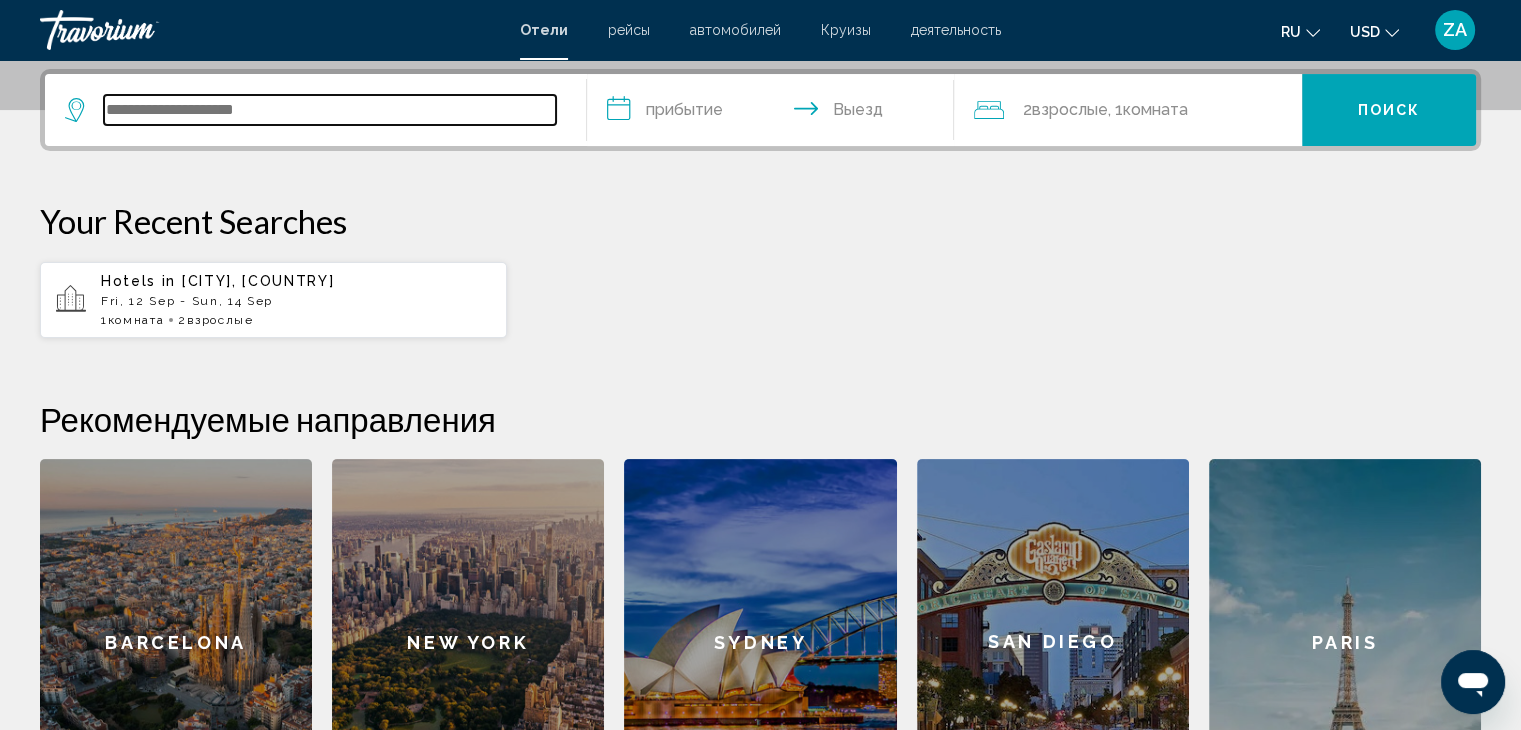 scroll, scrollTop: 493, scrollLeft: 0, axis: vertical 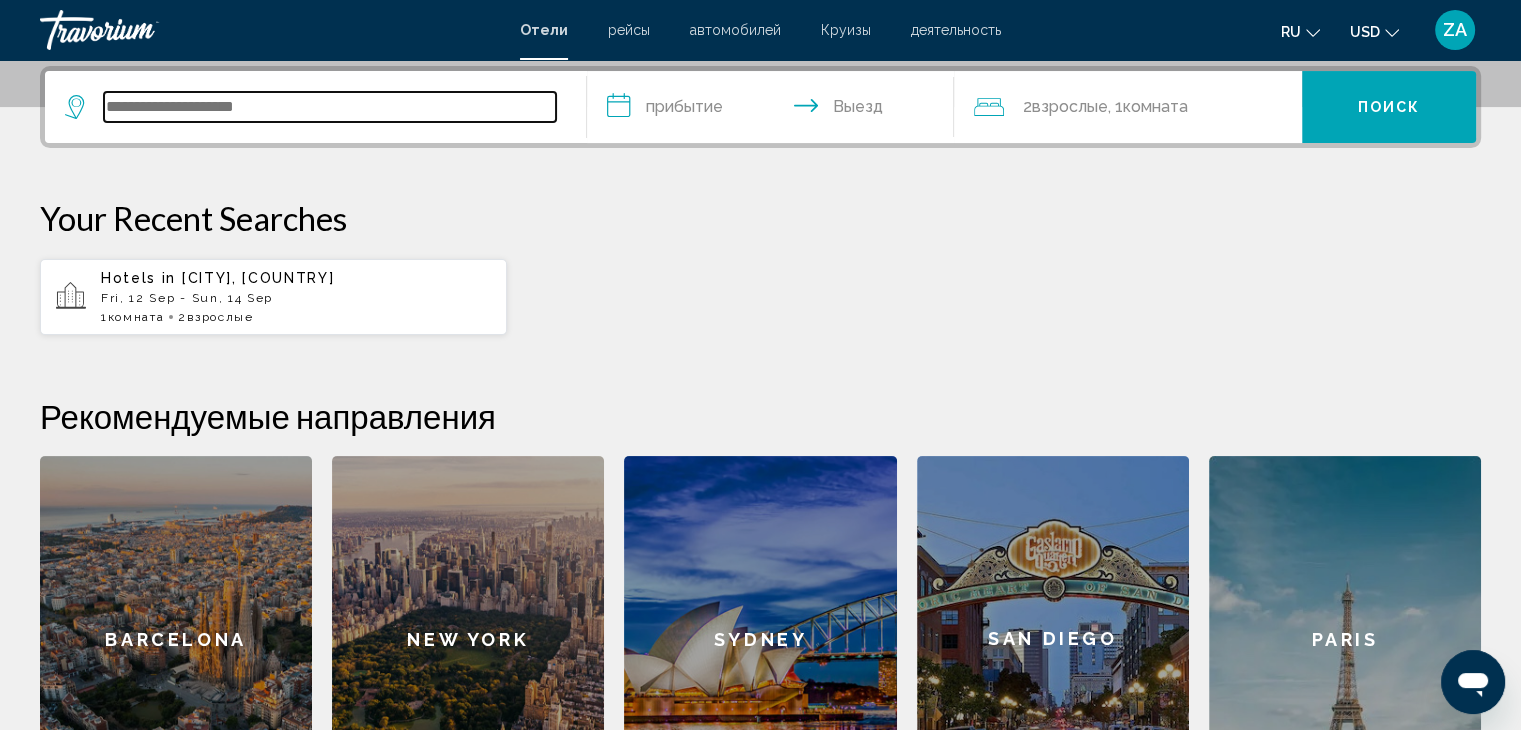 click at bounding box center (330, 107) 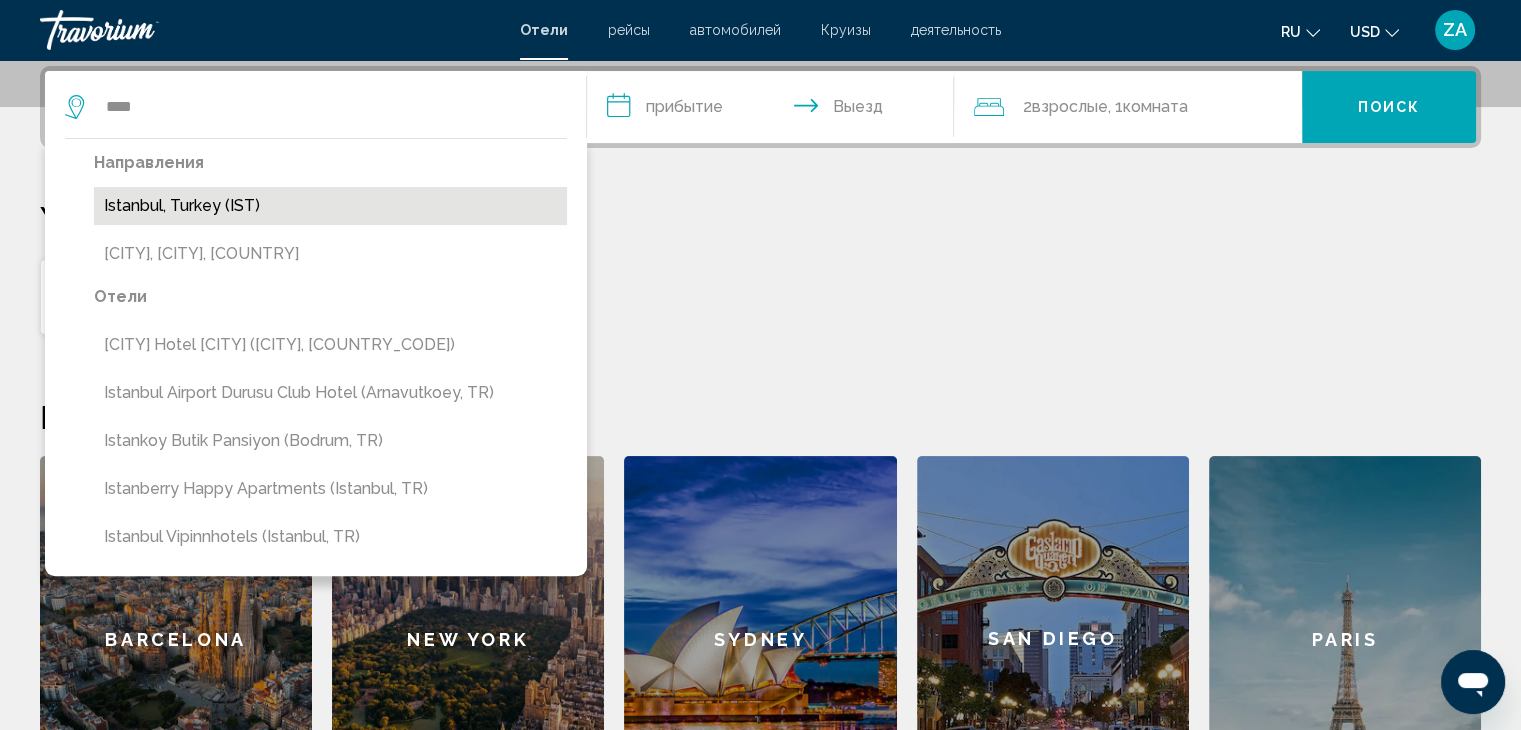 click on "Istanbul, Turkey (IST)" at bounding box center (330, 206) 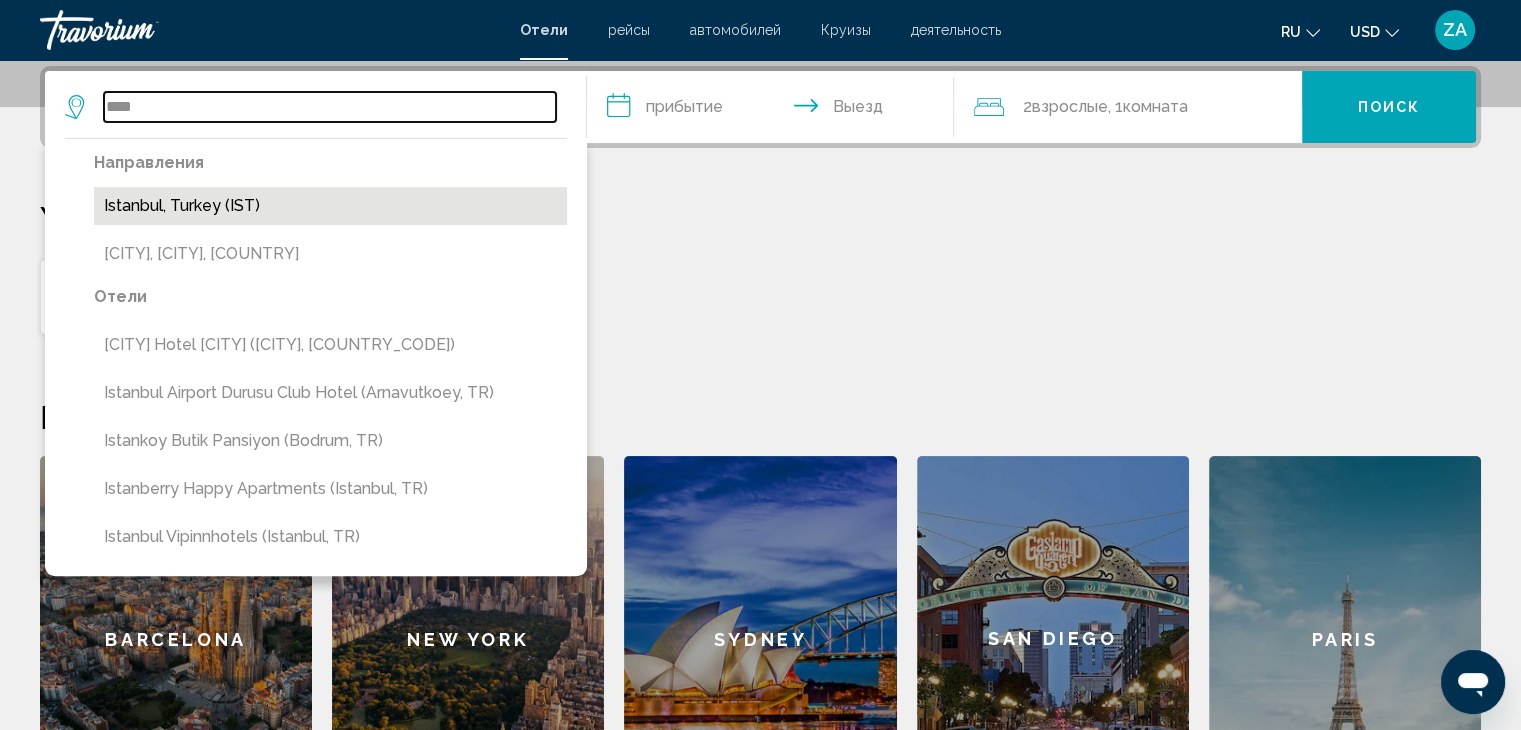 type on "**********" 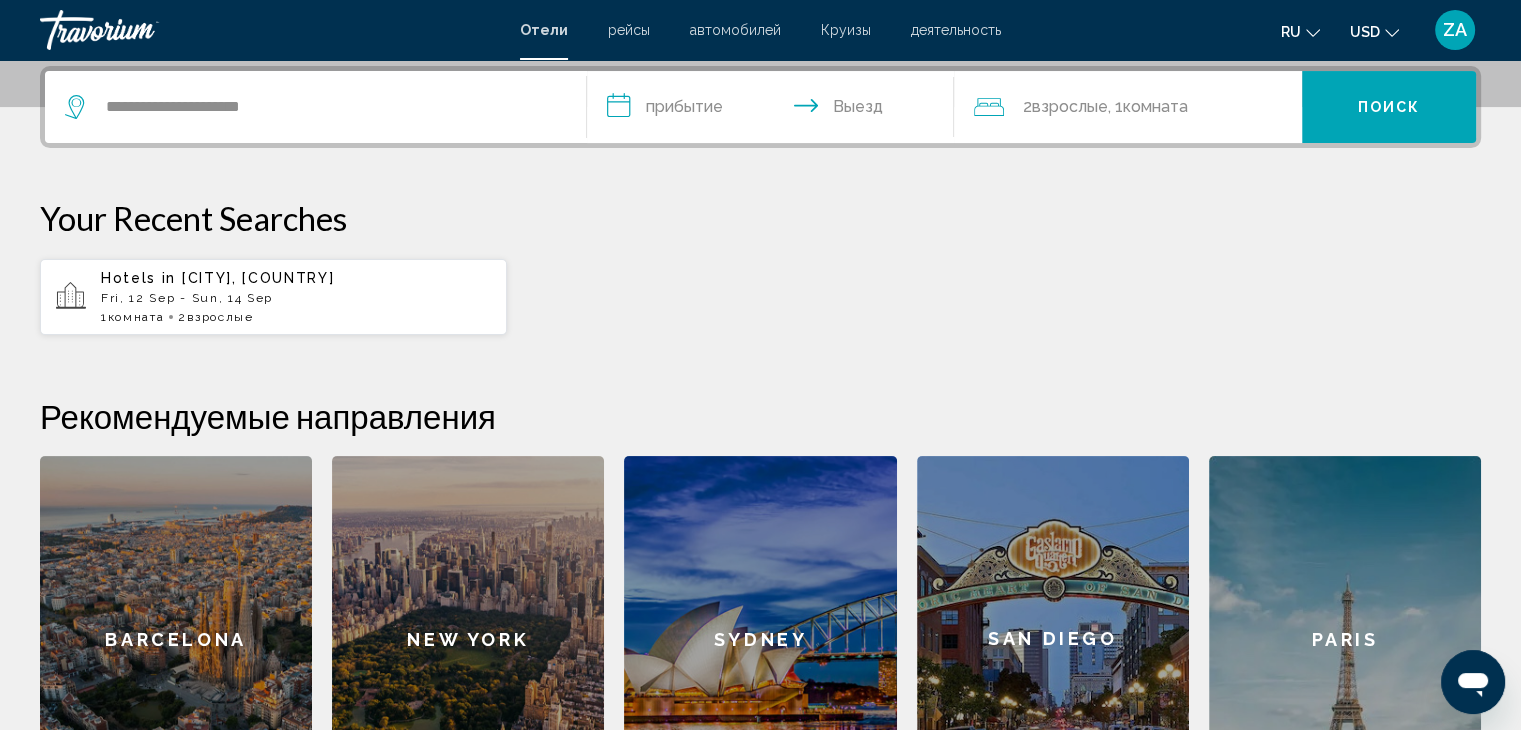 click on "**********" at bounding box center [775, 110] 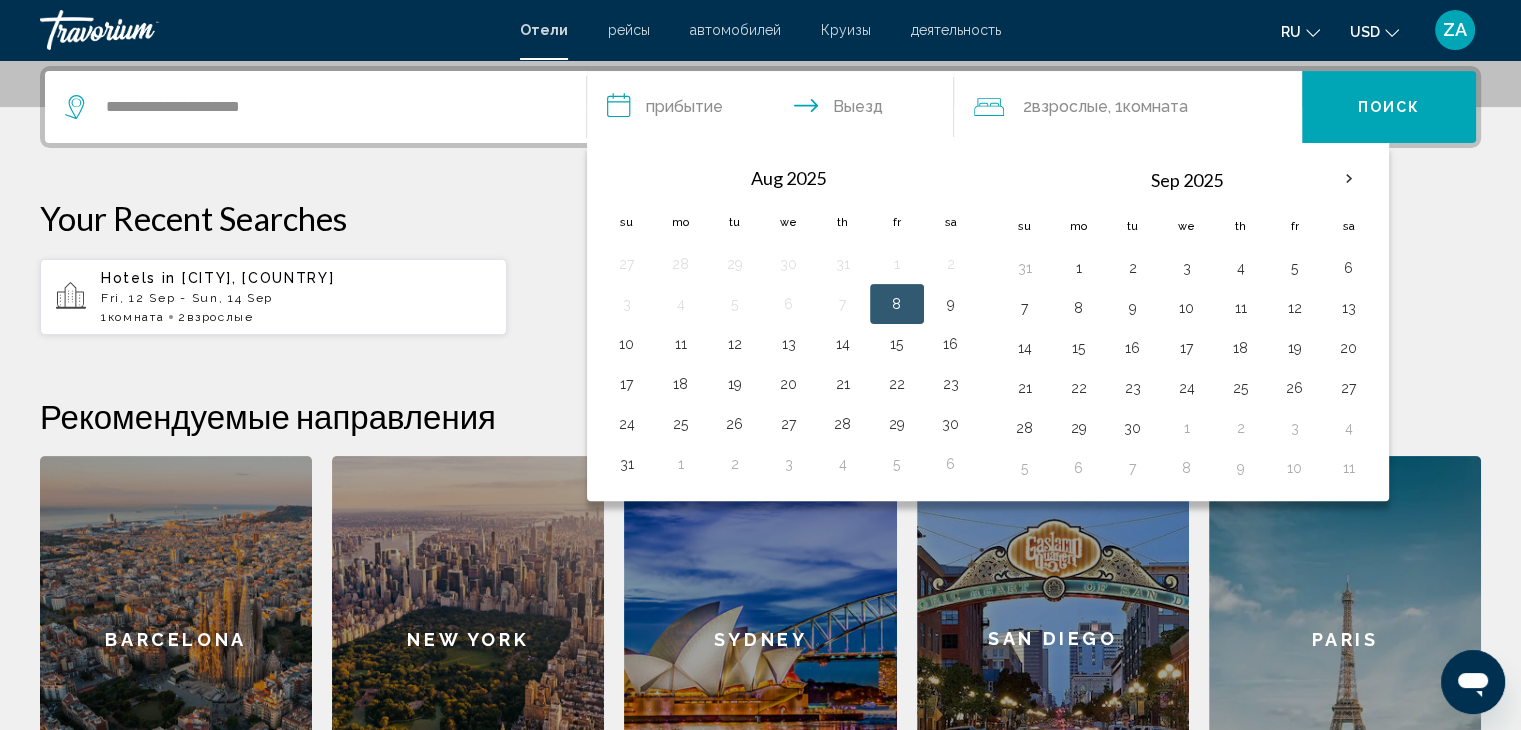 click on "Aug 2025 Su Mo Tu We Th Fr Sa 27 28 29 30 31 1 2 3 4 5 6 7 8 9 10 11 12 13 14 15 16 17 18 19 20 21 22 23 24 25 26 27 28 29 30 31 1 2 3 4 5 6" at bounding box center [792, 320] 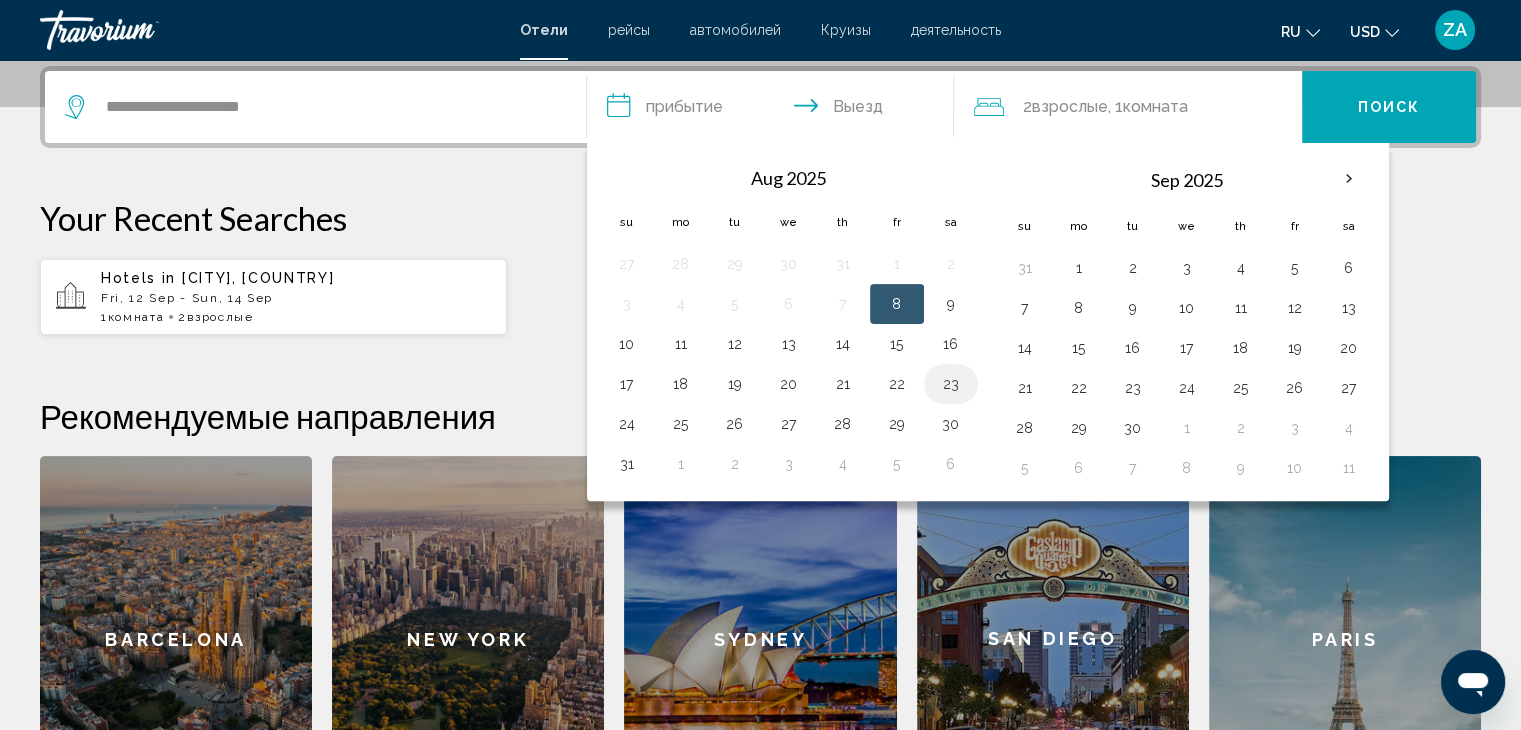 click on "23" at bounding box center [951, 384] 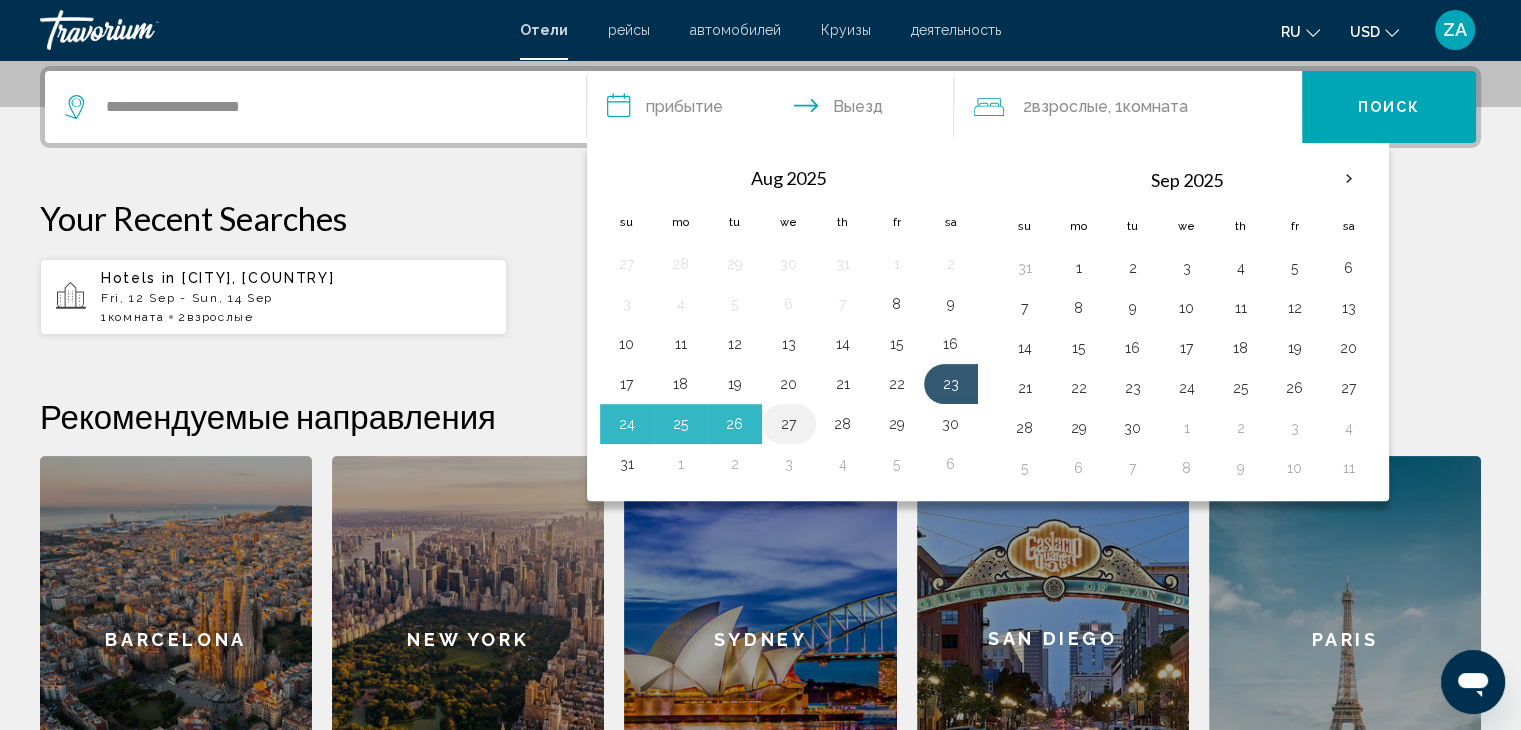 click on "27" at bounding box center (789, 424) 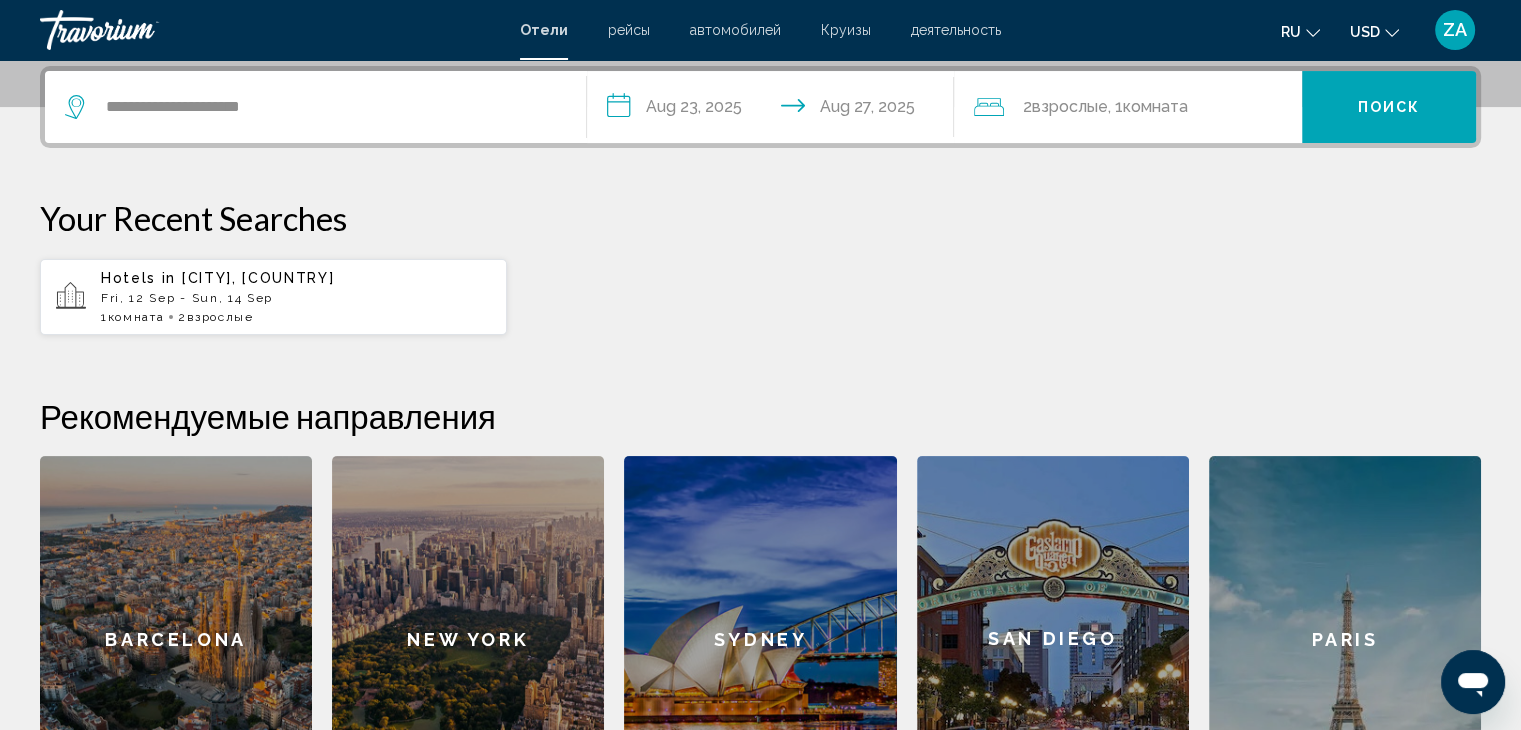 click on "Поиск" at bounding box center (1389, 107) 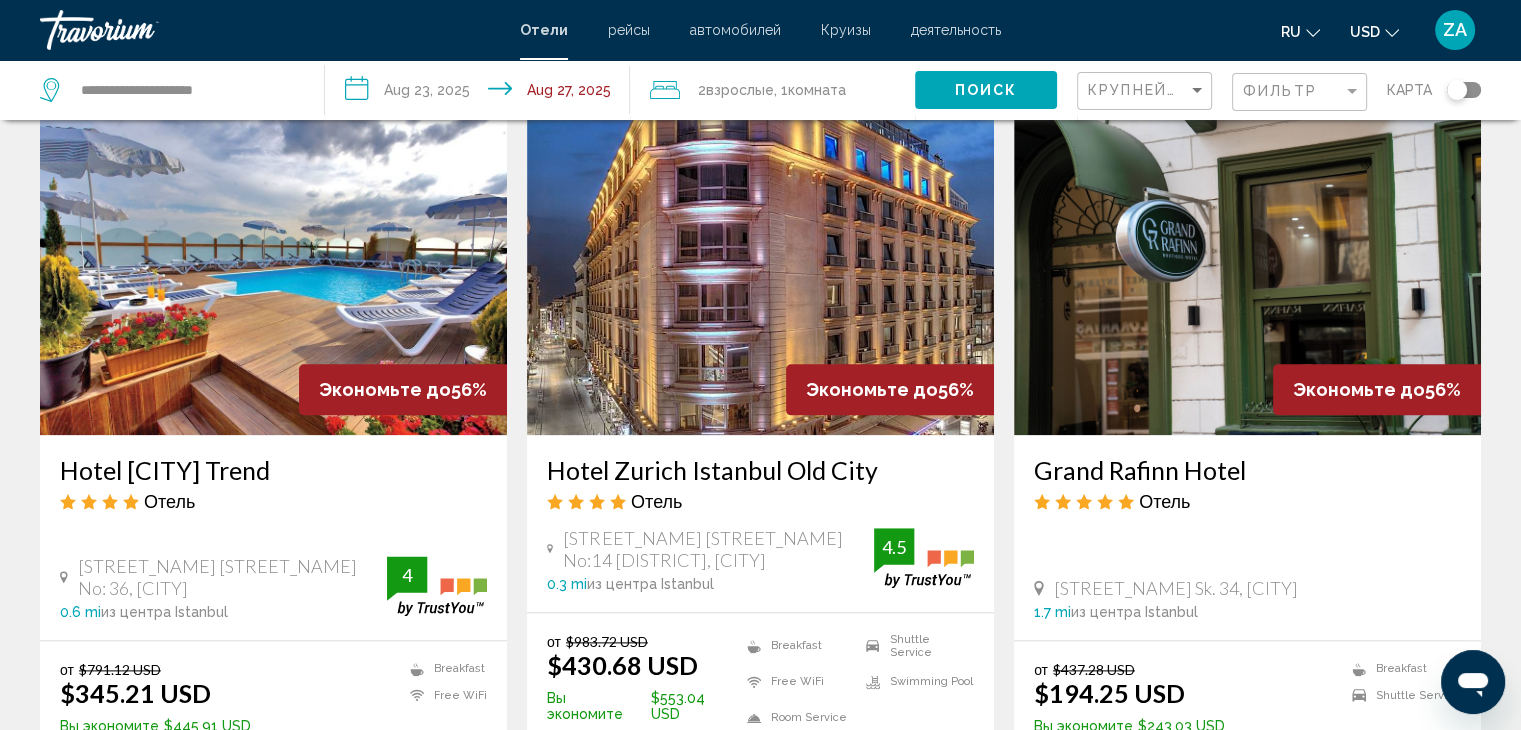 scroll, scrollTop: 2500, scrollLeft: 0, axis: vertical 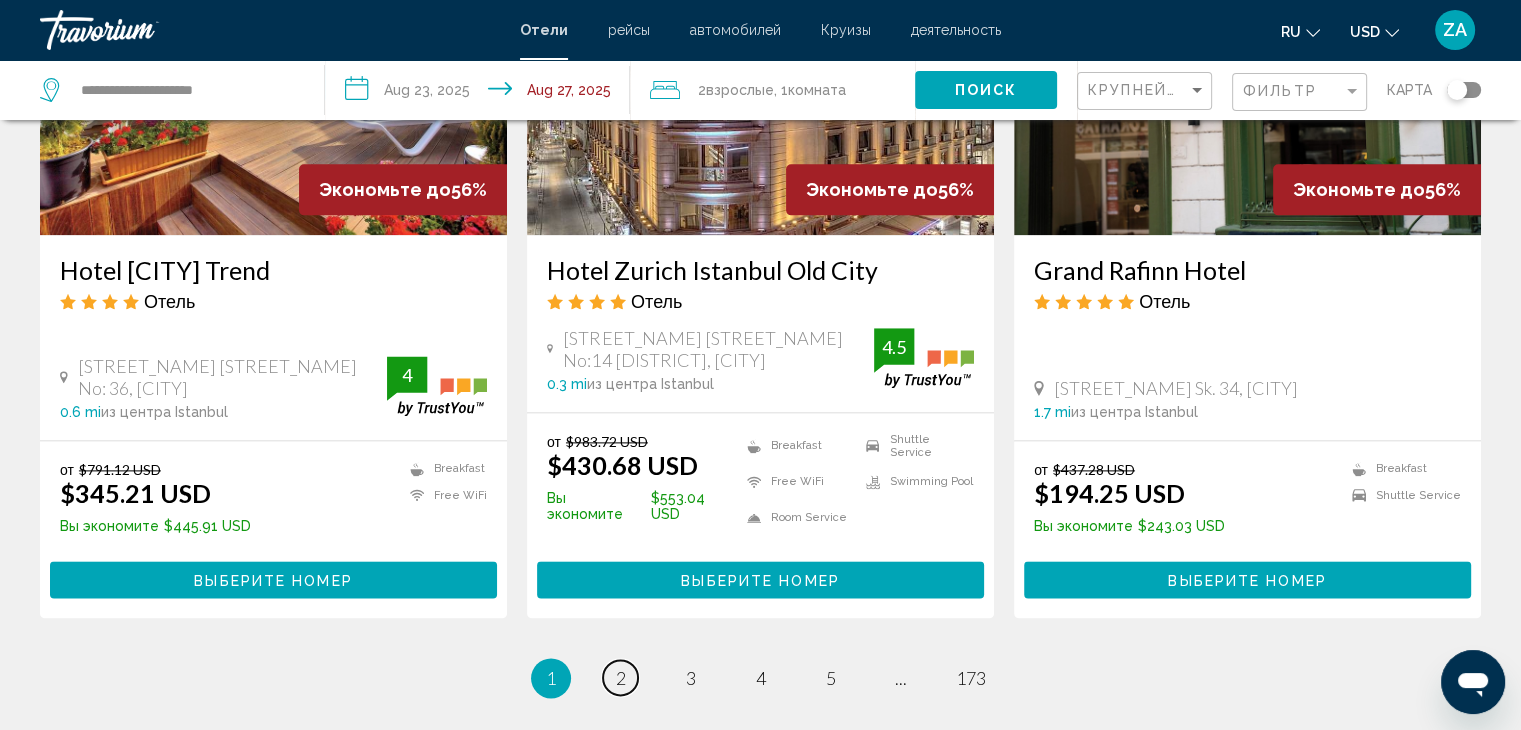 click on "page  2" at bounding box center [620, 677] 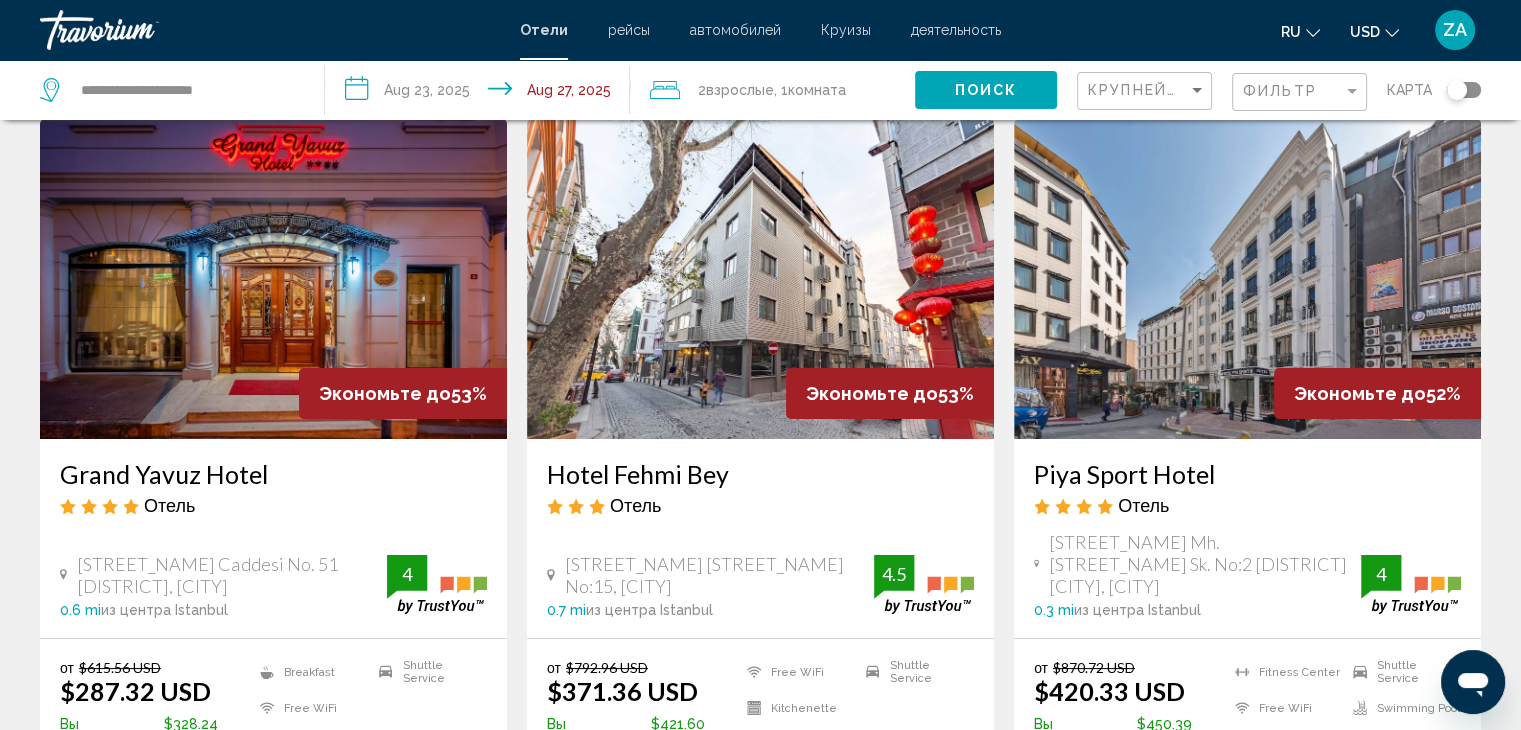 scroll, scrollTop: 0, scrollLeft: 0, axis: both 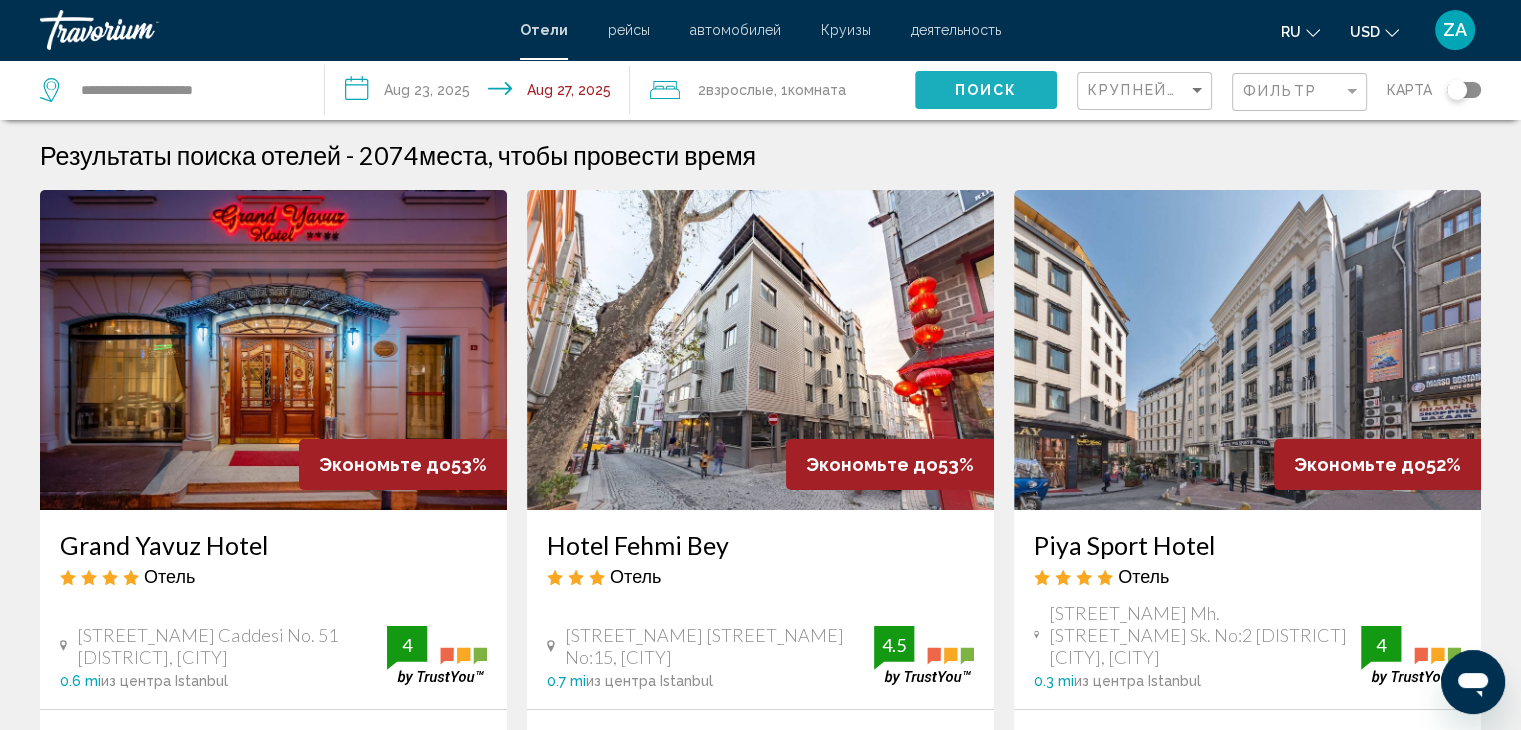 click on "Поиск" 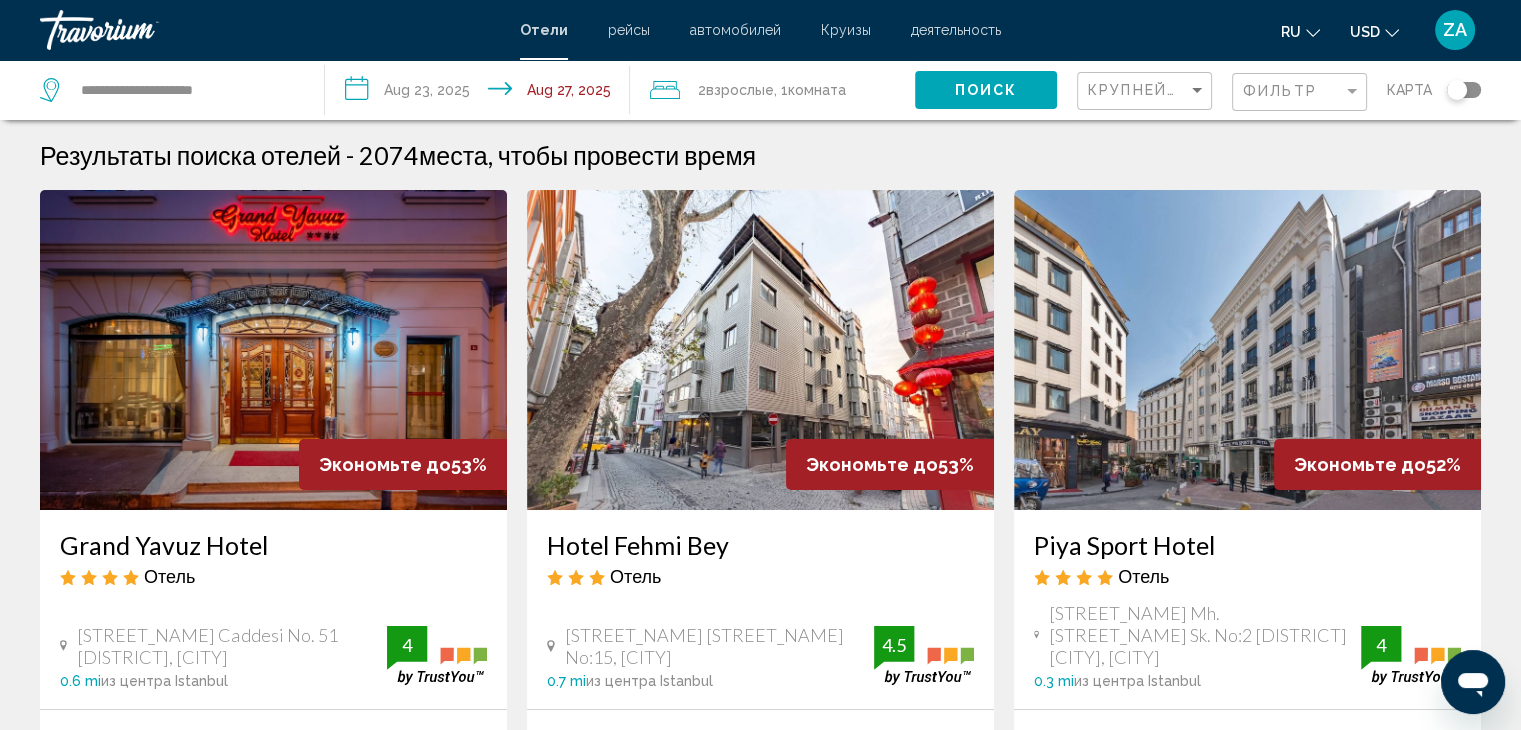 click on "Фильтр" 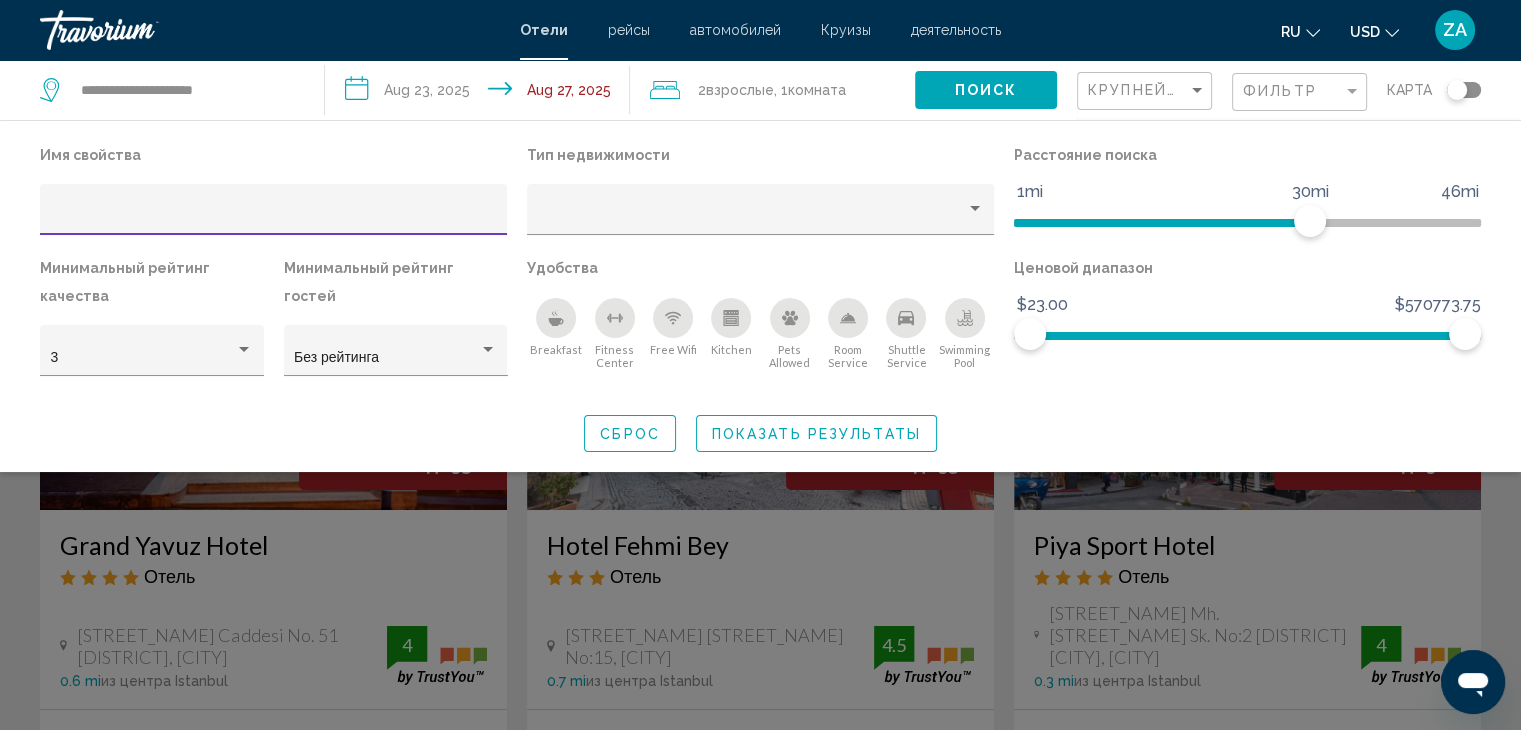click at bounding box center (274, 217) 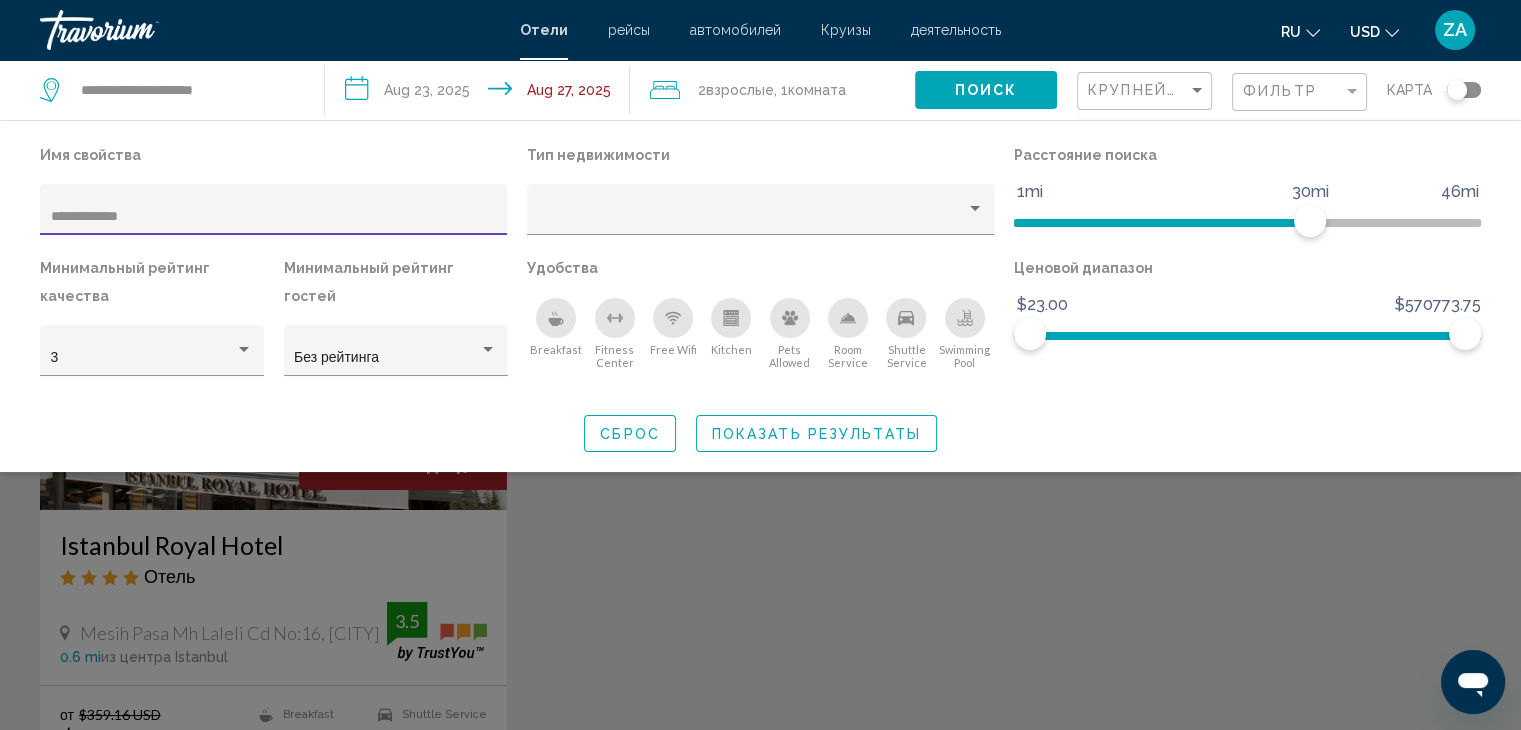 type on "**********" 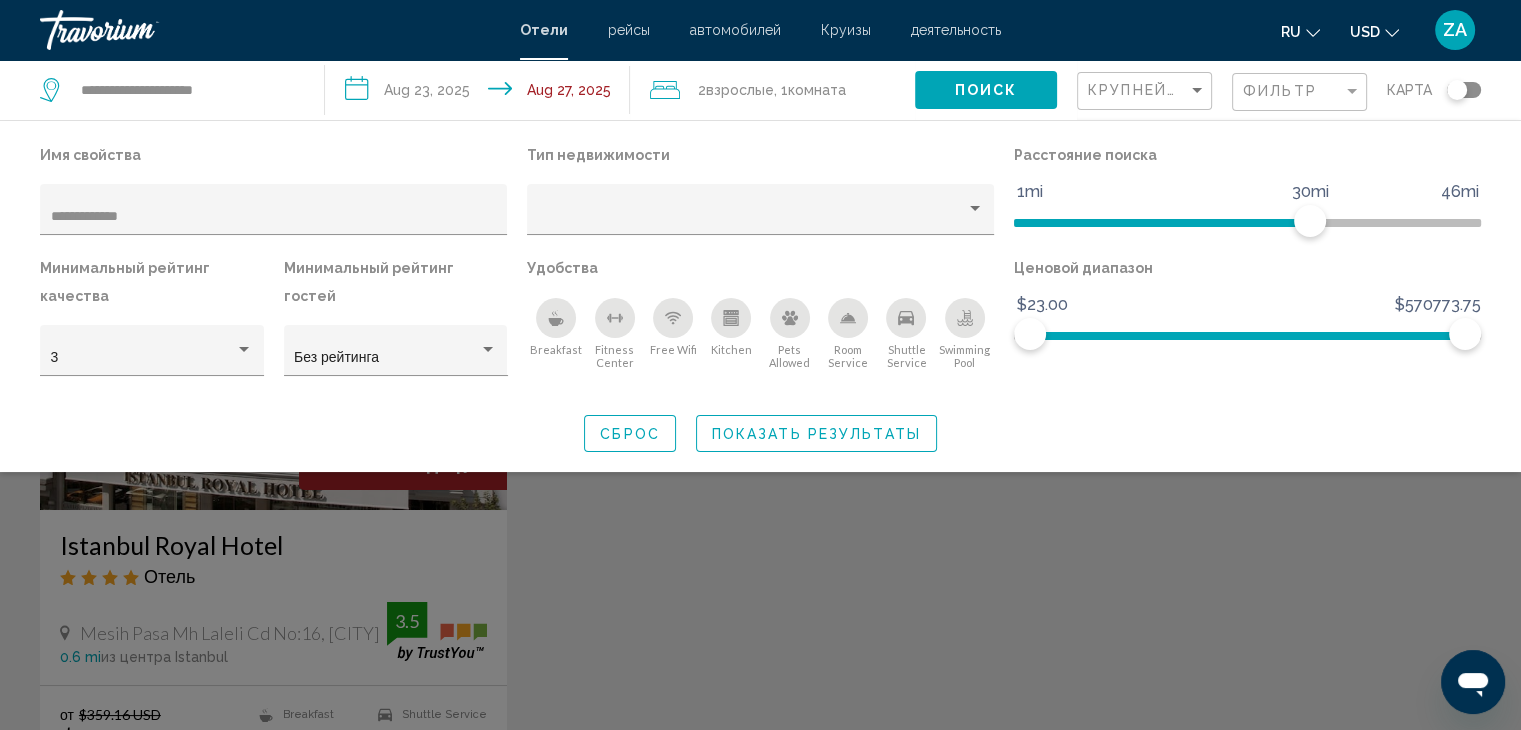 click 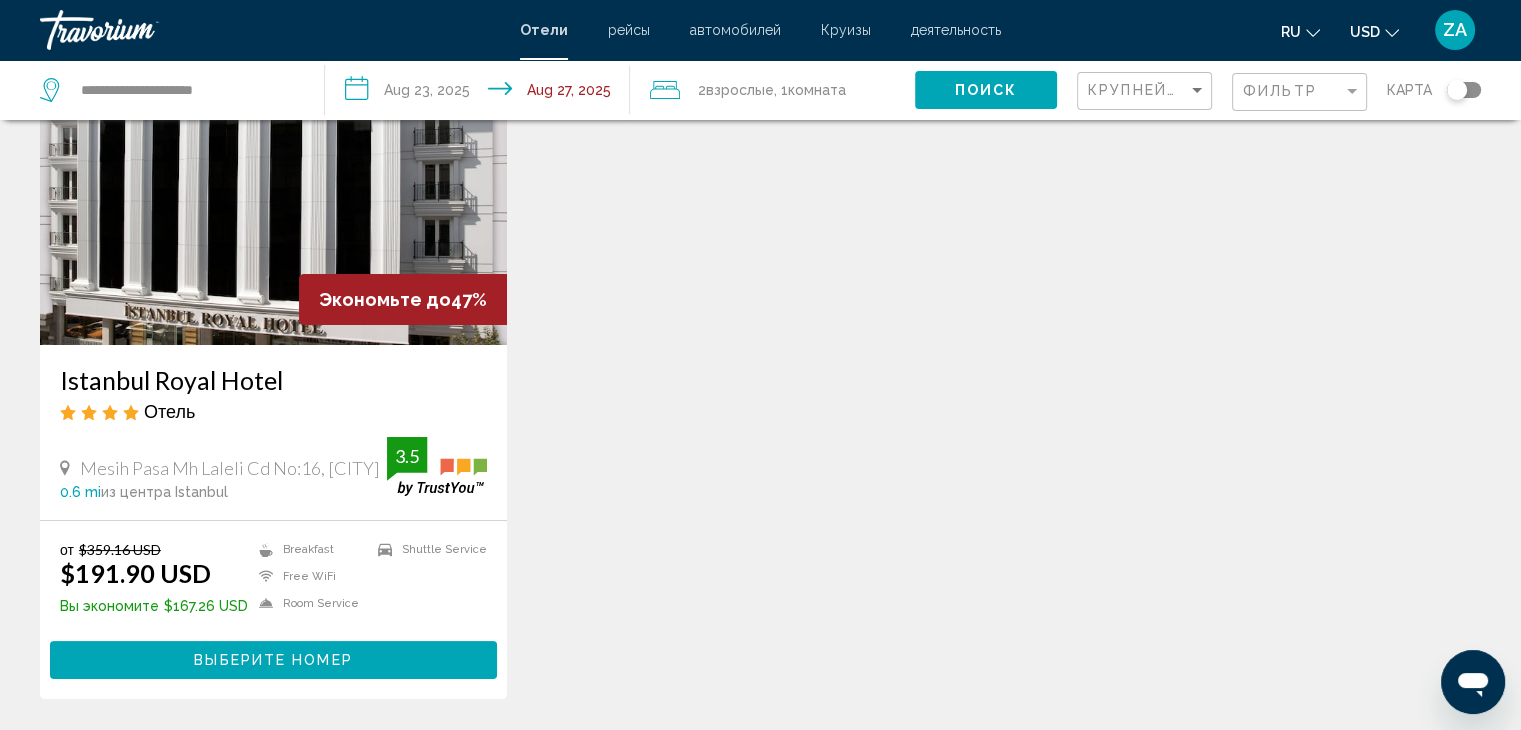 scroll, scrollTop: 200, scrollLeft: 0, axis: vertical 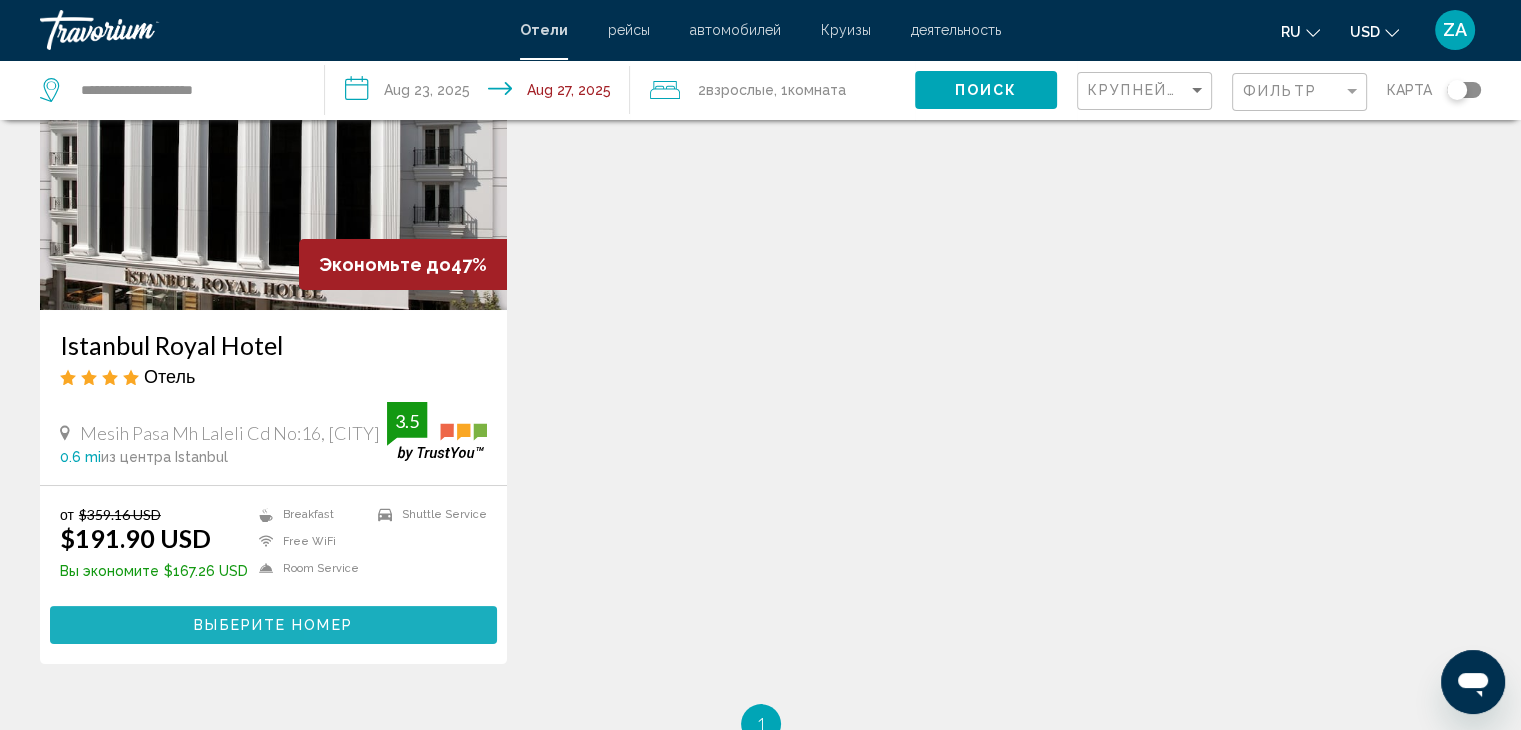 click on "Выберите номер" at bounding box center [273, 624] 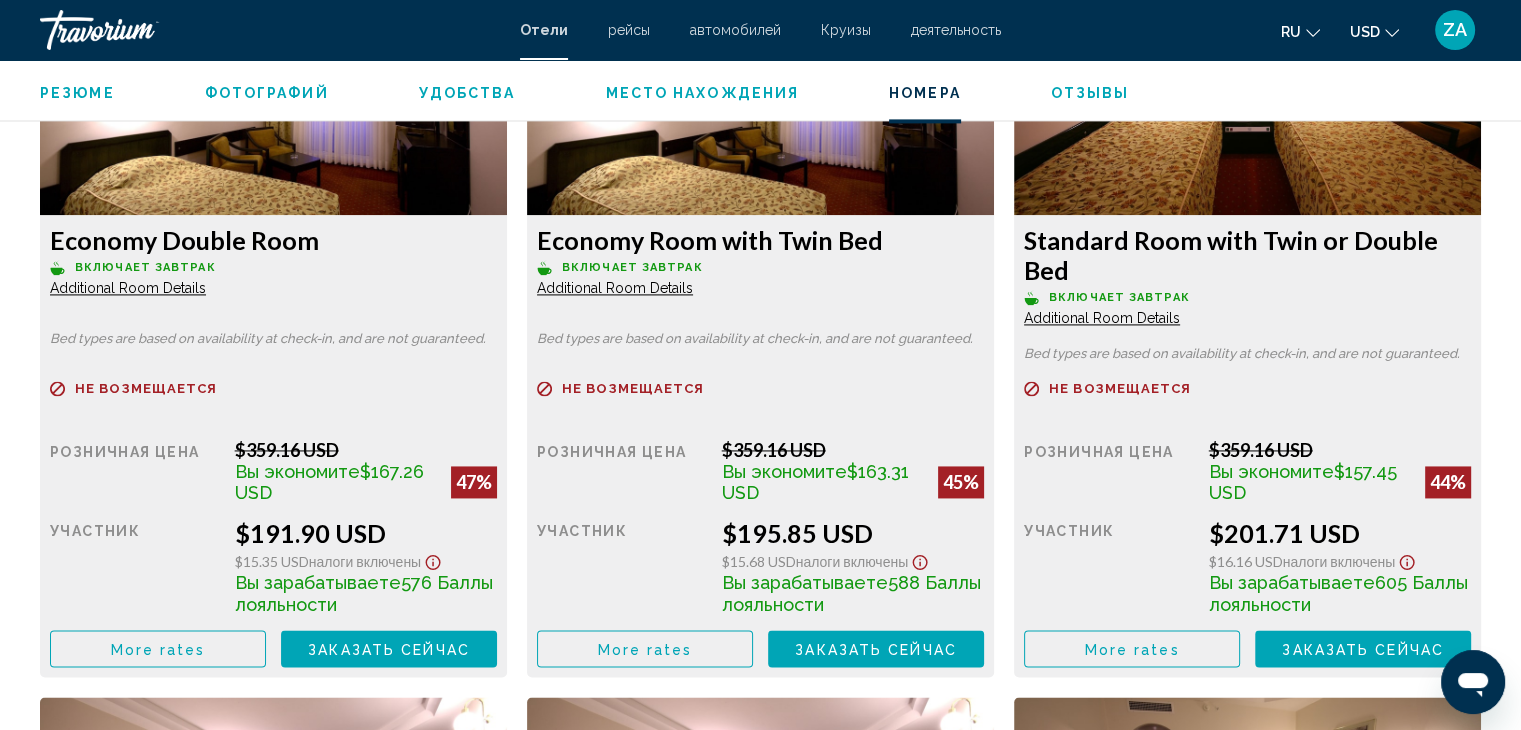scroll, scrollTop: 2900, scrollLeft: 0, axis: vertical 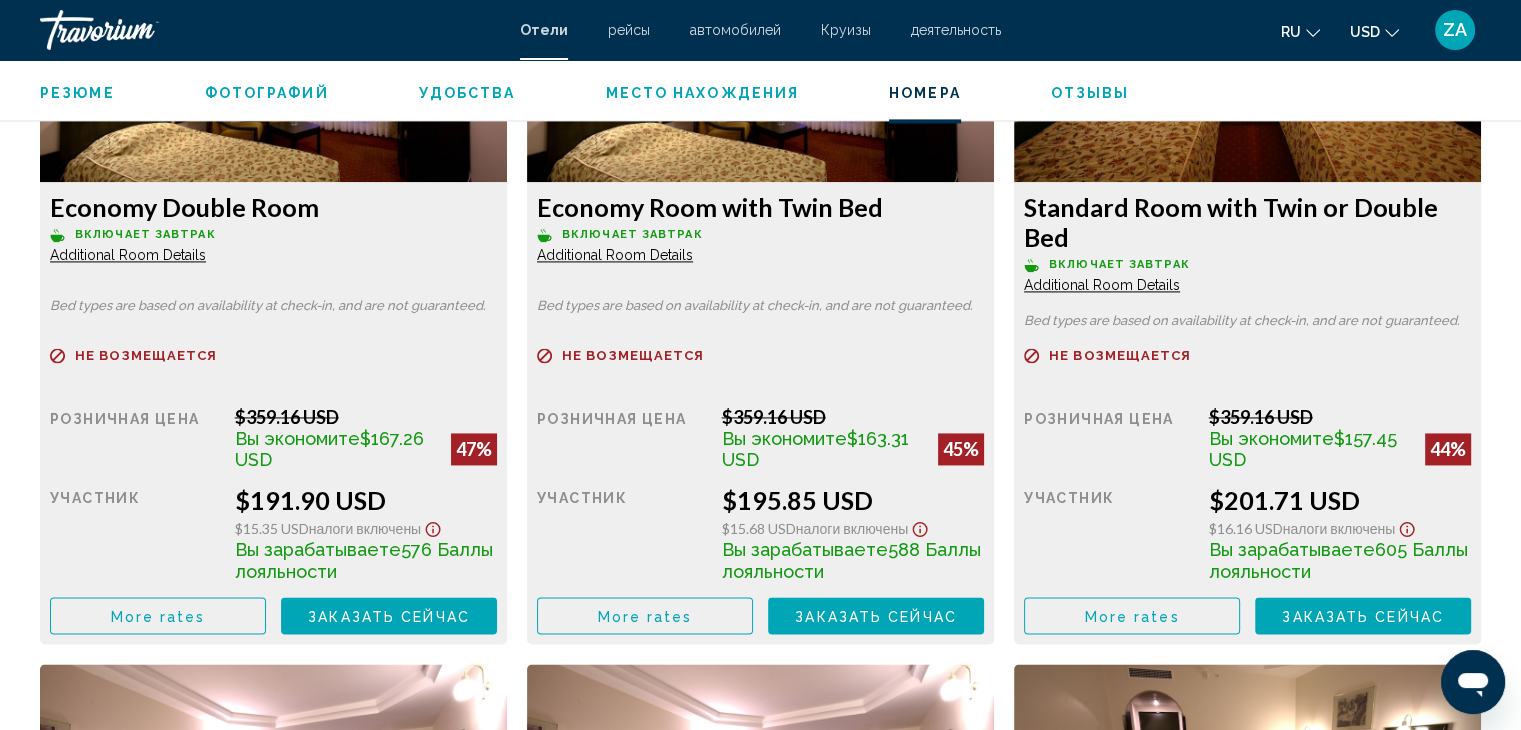 click on "Заказать сейчас" at bounding box center (389, 616) 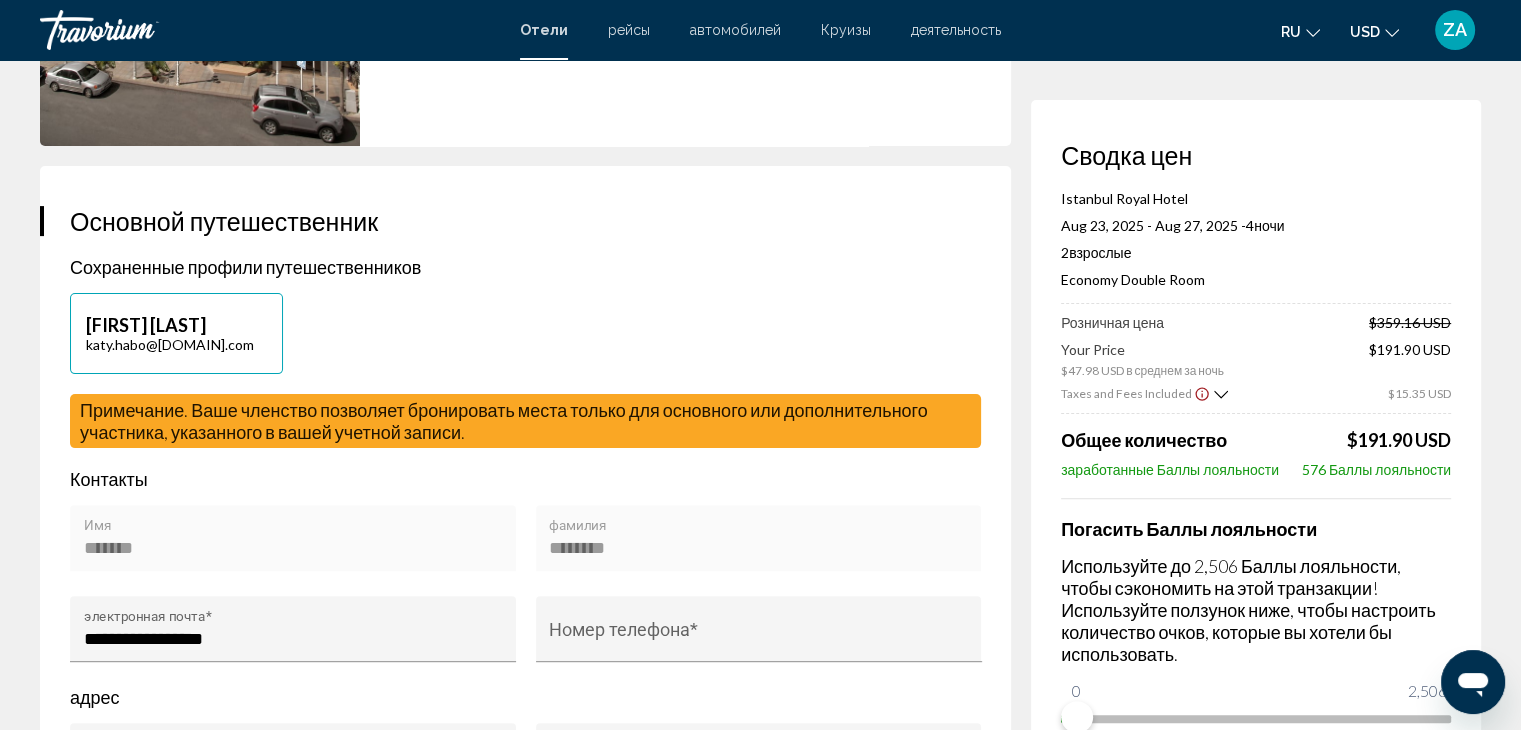 scroll, scrollTop: 500, scrollLeft: 0, axis: vertical 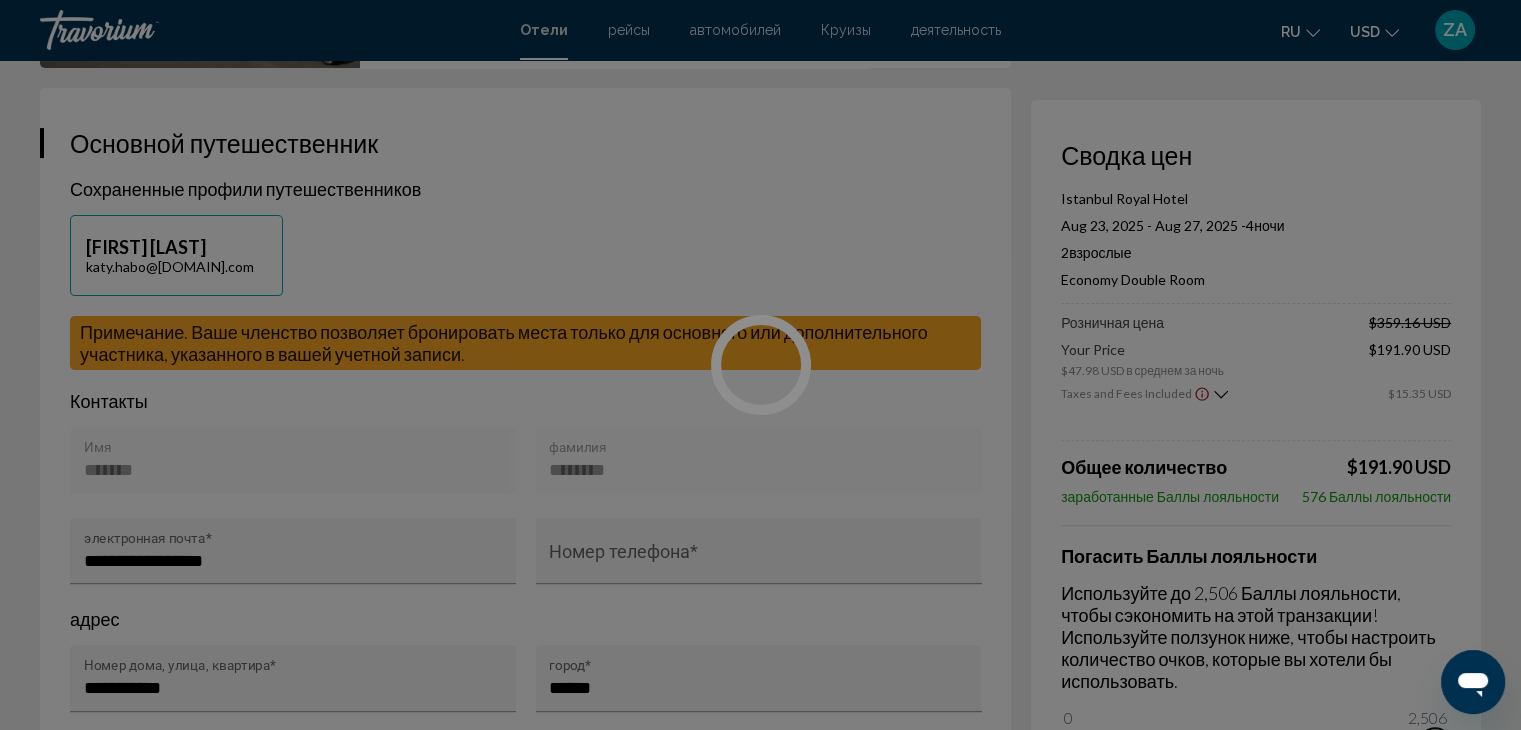 drag, startPoint x: 1082, startPoint y: 718, endPoint x: 1506, endPoint y: 735, distance: 424.34067 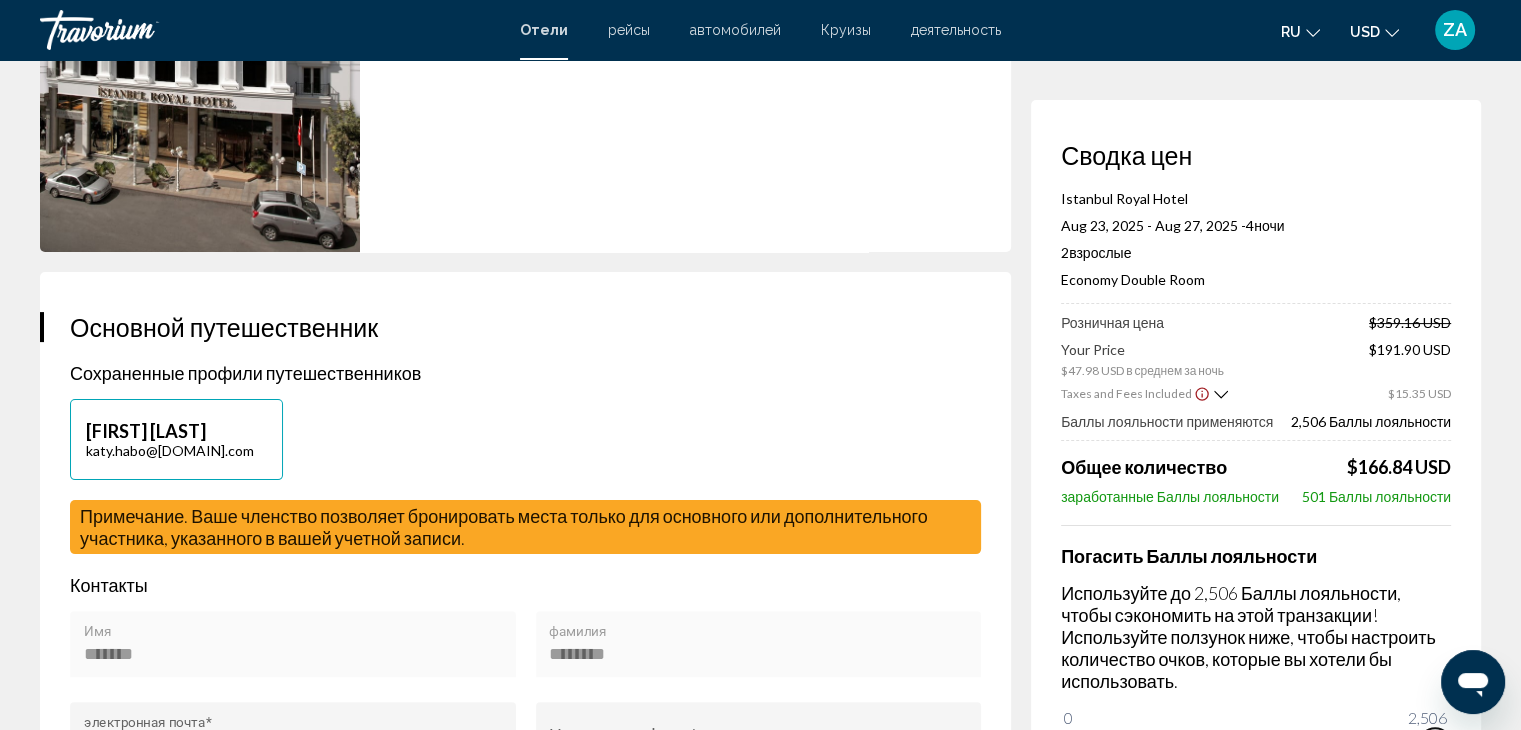 scroll, scrollTop: 376, scrollLeft: 0, axis: vertical 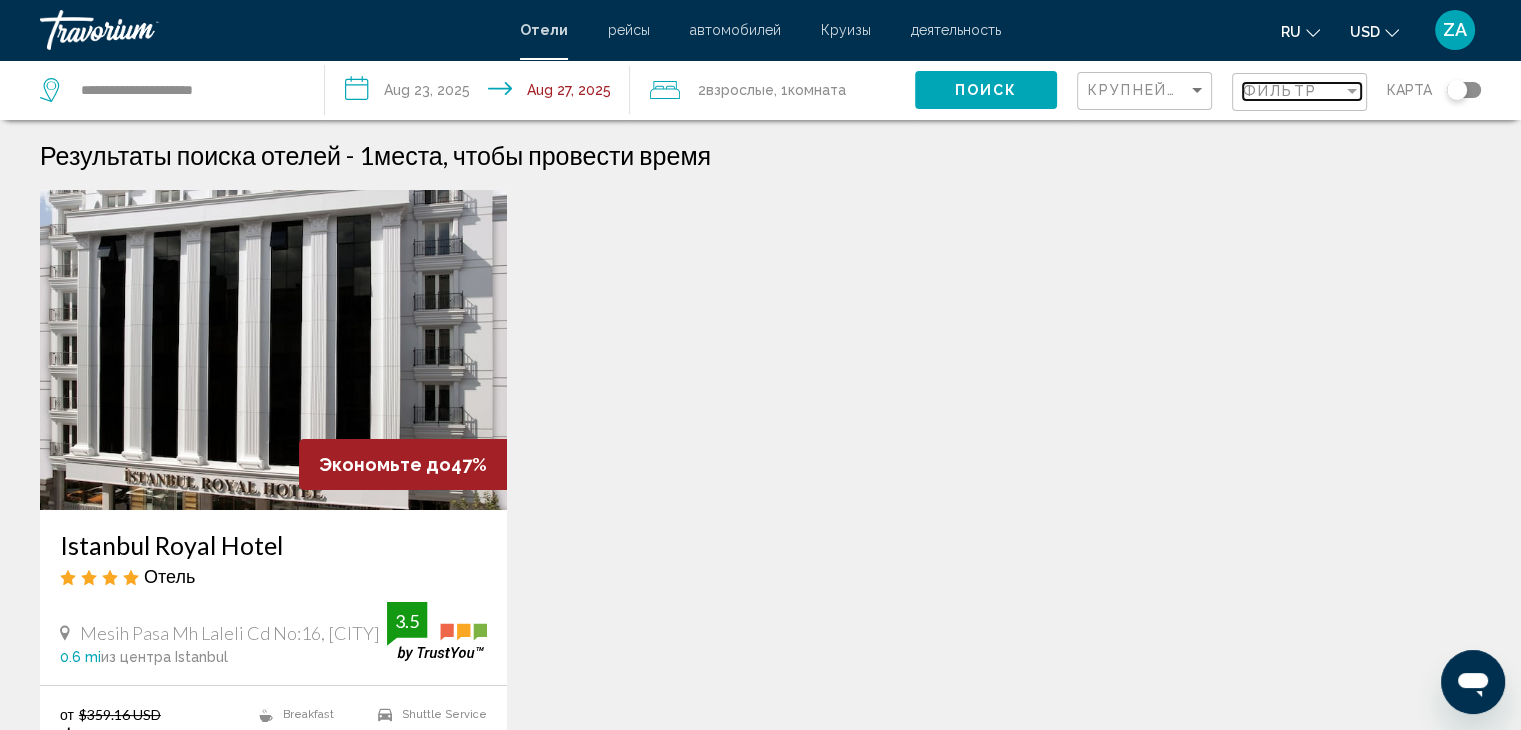 click on "Фильтр" at bounding box center [1280, 91] 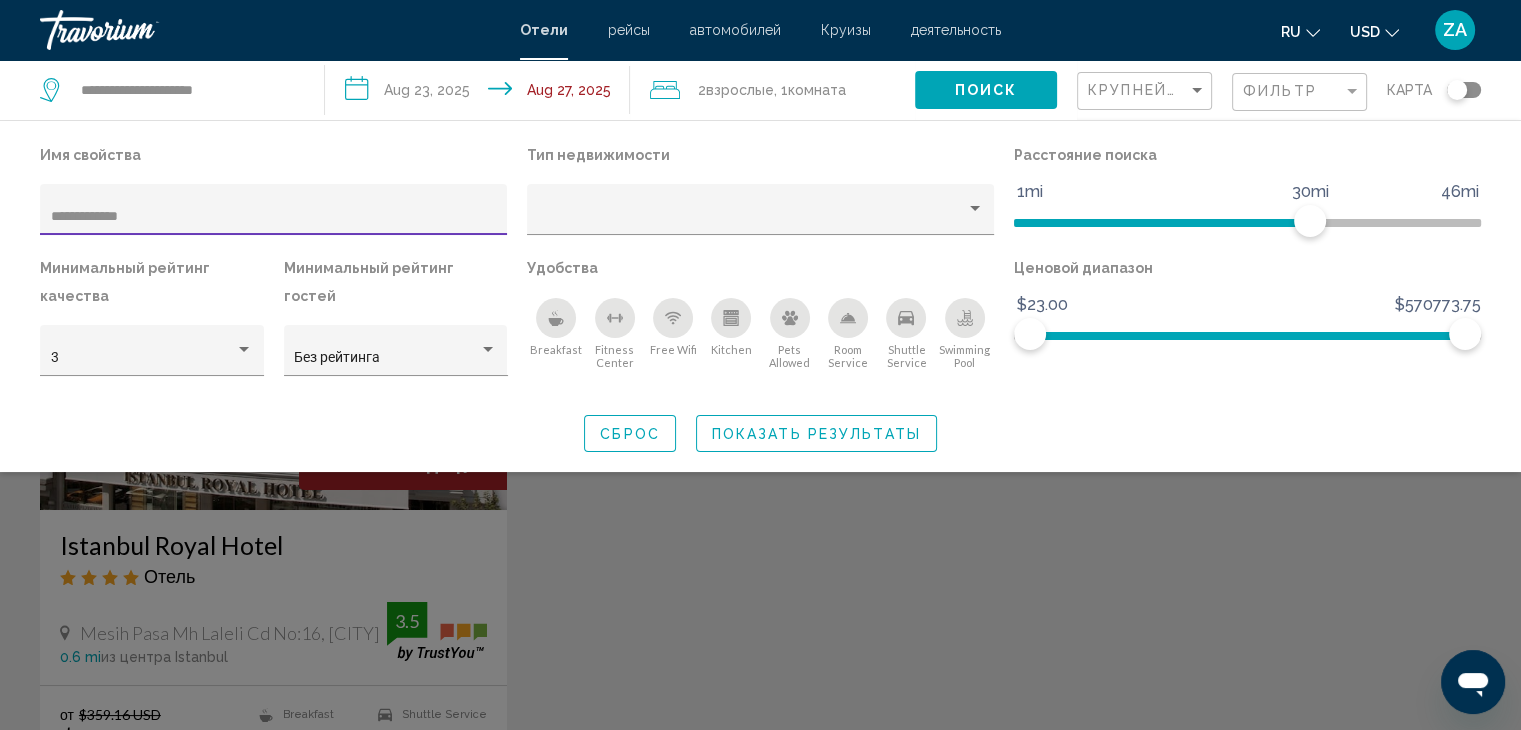 drag, startPoint x: 147, startPoint y: 213, endPoint x: 42, endPoint y: 220, distance: 105.23308 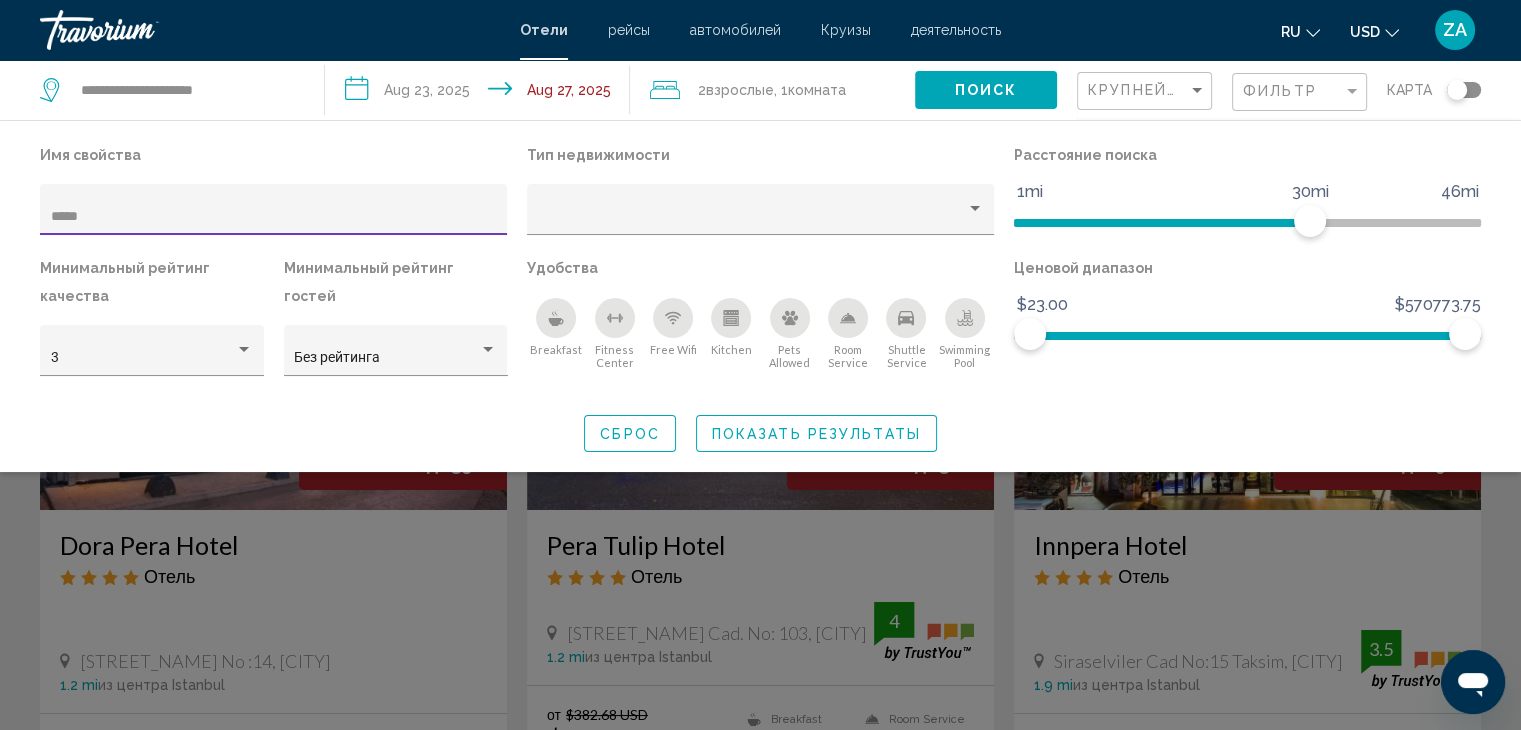 type on "****" 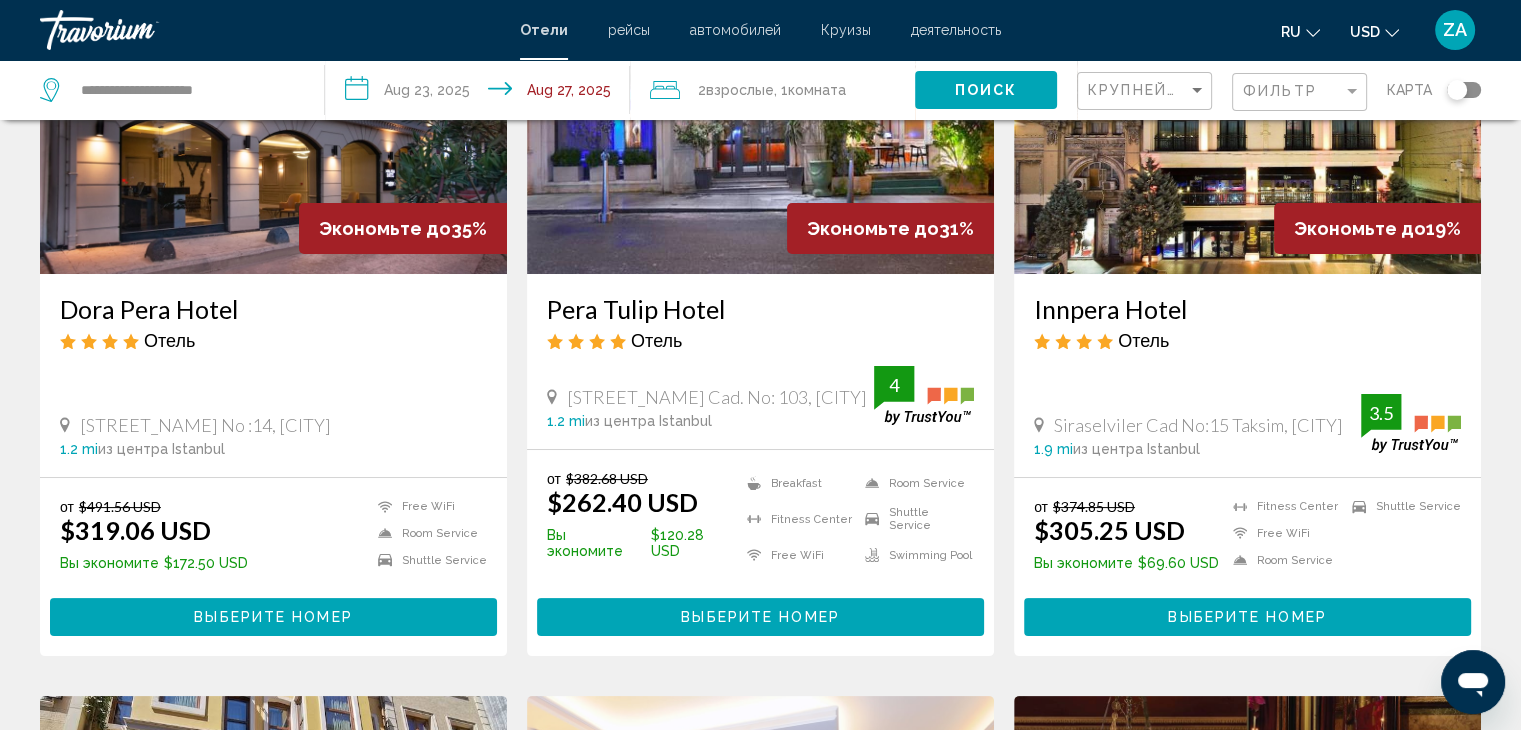 scroll, scrollTop: 400, scrollLeft: 0, axis: vertical 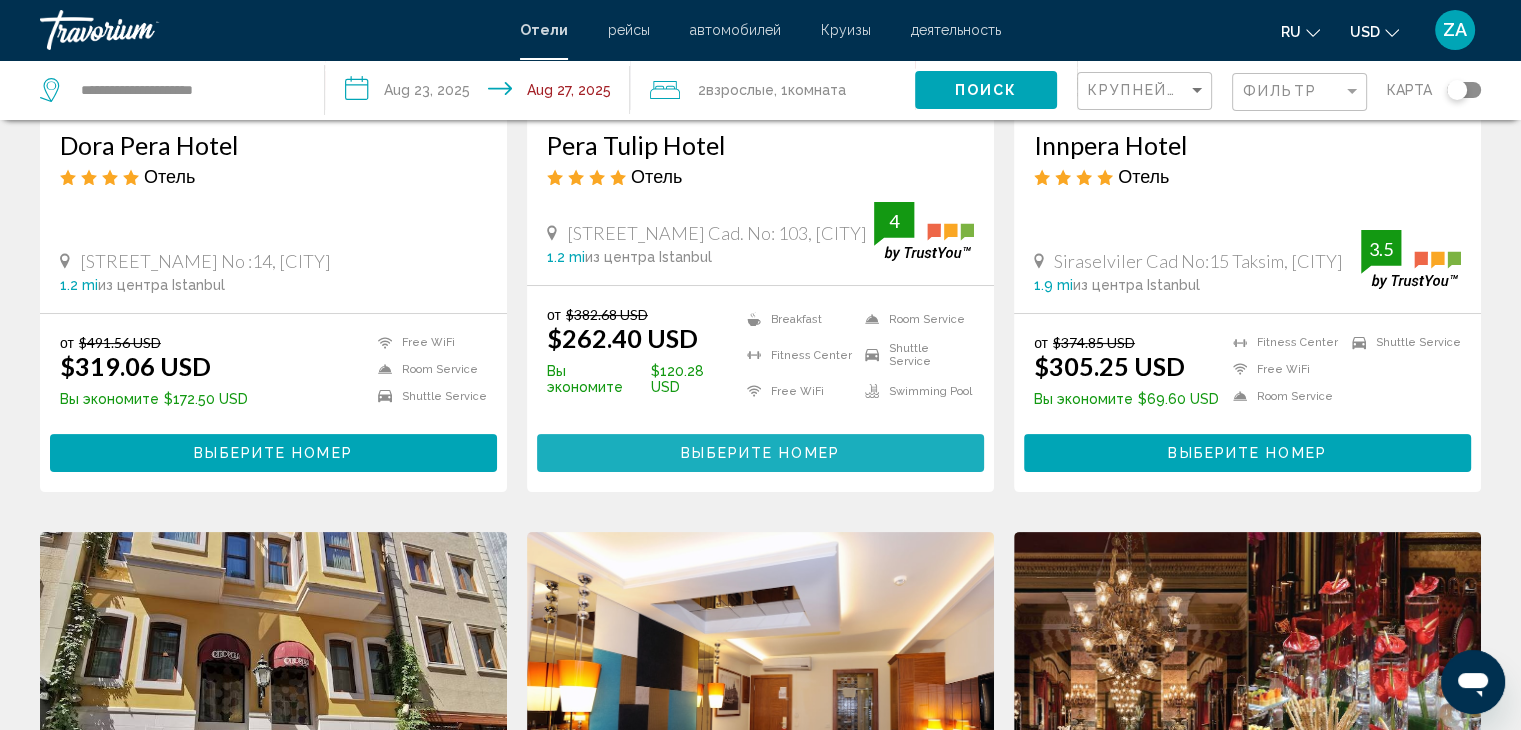 click on "Выберите номер" at bounding box center (760, 454) 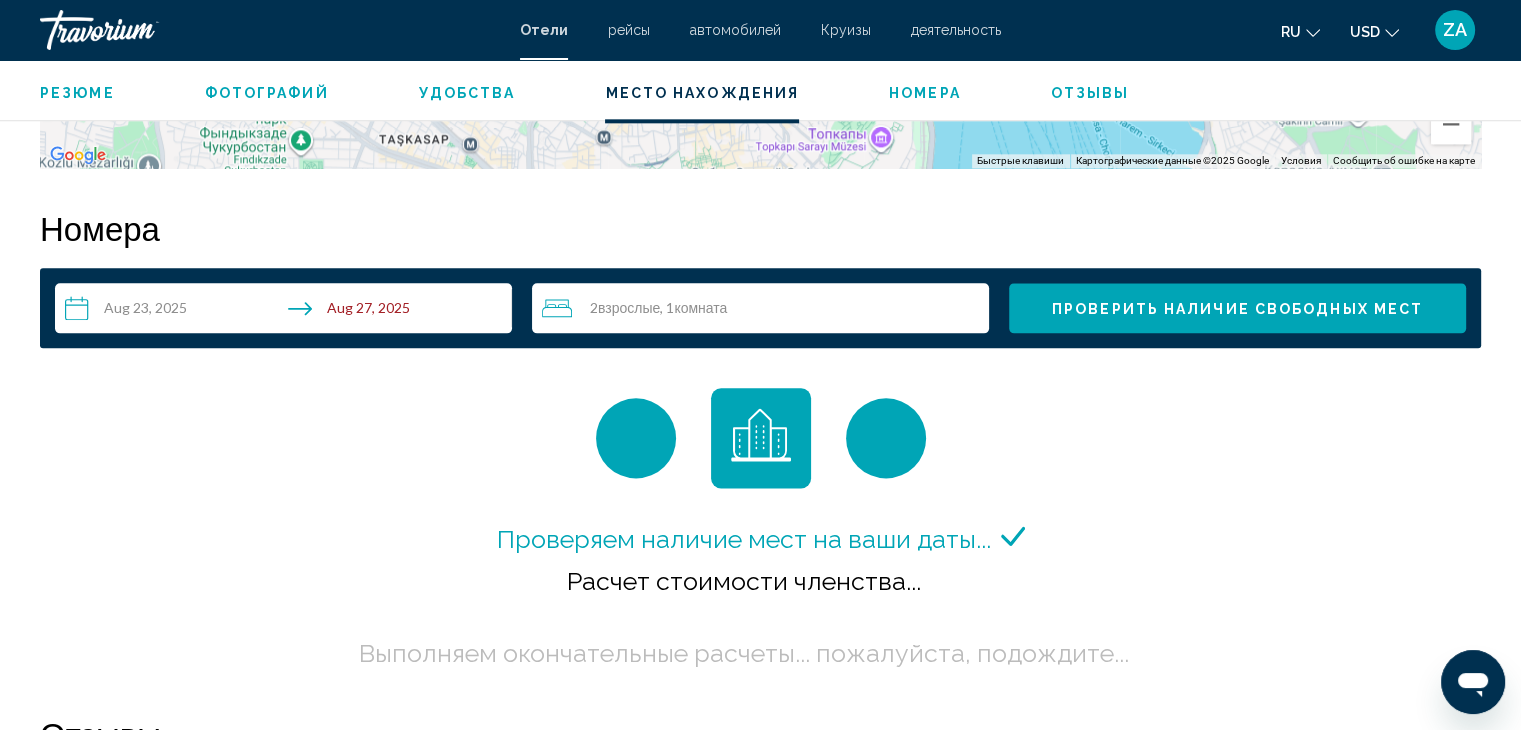 scroll, scrollTop: 2600, scrollLeft: 0, axis: vertical 